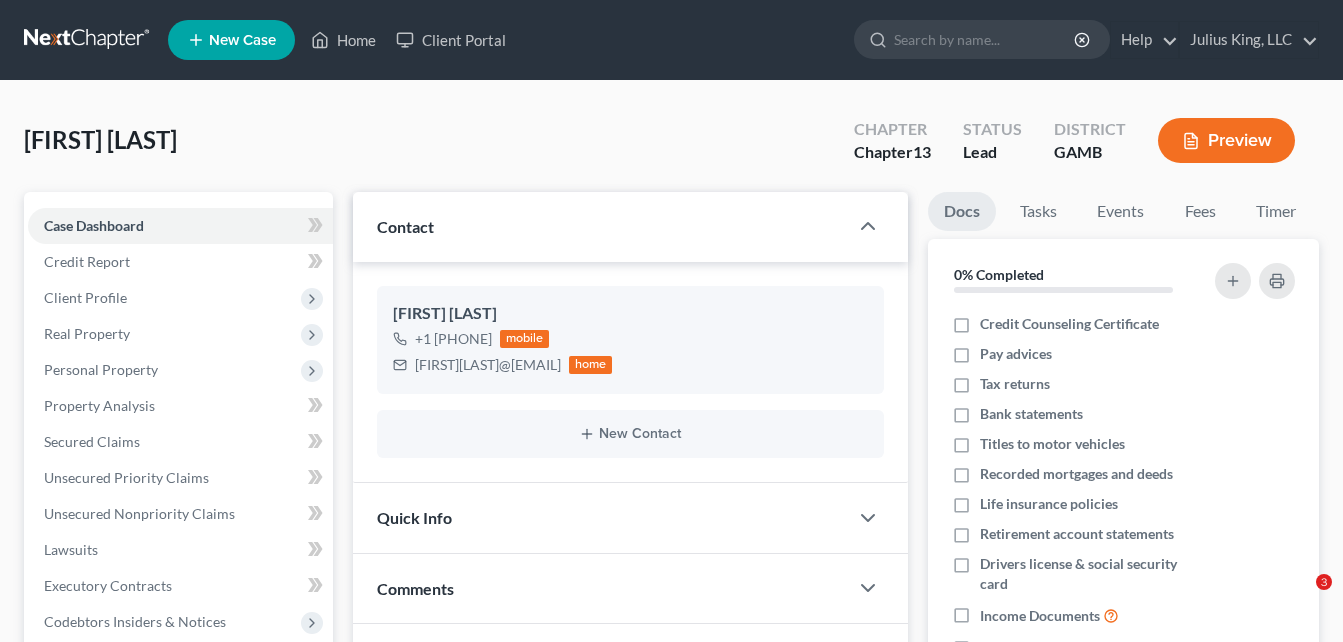 scroll, scrollTop: 0, scrollLeft: 0, axis: both 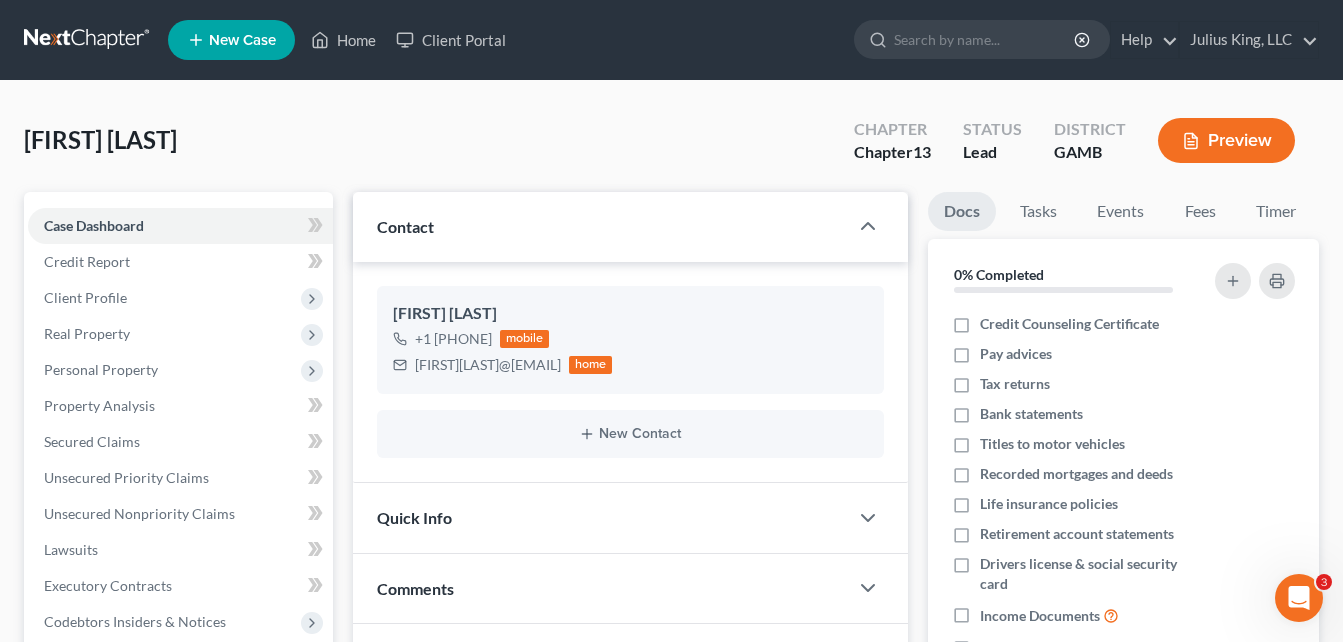 click on "[FIRST] [LAST] Upgraded Chapter Chapter  13 Status Lead District GAMB Preview" at bounding box center [671, 148] 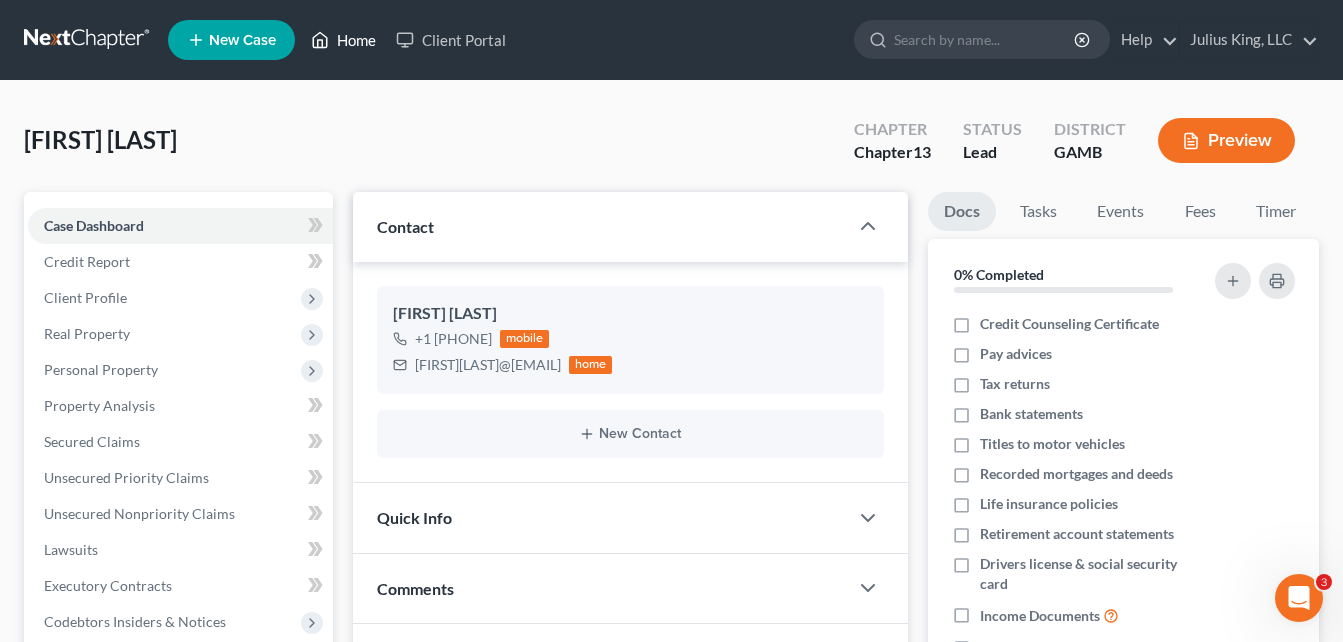 click on "Home" at bounding box center (343, 40) 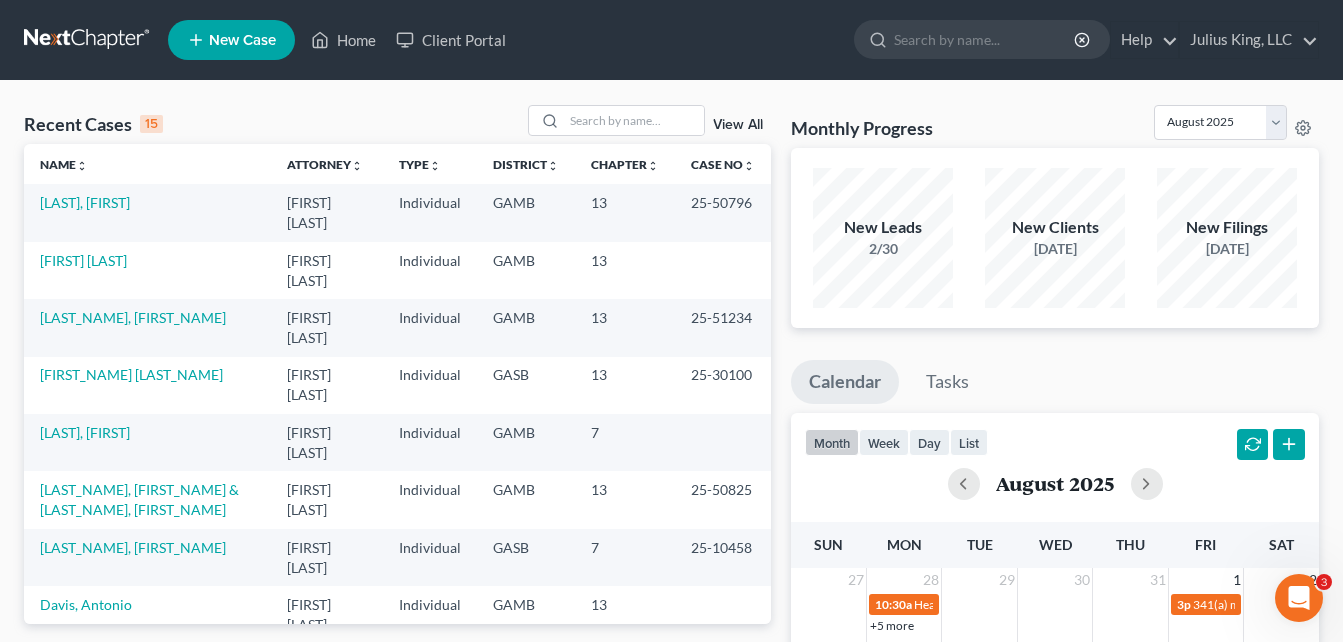 click on "Recent Cases 15         View All
Name
unfold_more
expand_more
expand_less
Attorney
unfold_more
expand_more
expand_less
Type
unfold_more
expand_more
expand_less
District
unfold_more
expand_more
expand_less
Chapter
unfold_more
expand_more
expand_less
Case No
unfold_more
expand_more
expand_less
Prefix
unfold_more
expand_more
expand_less
[LAST], [FIRST] [FIRST] [LAST] Individual GAMB 13 25-50796 [LAWSON], [FIRST] [LAST] Individual GAMB 13 [WRIGHT], [FIRST] [LAST] Individual GAMB 13 25-51234 [EDWARDS], [FIRST] Individual GASB 13 25-30100 [STEPHENS], [FIRST] Individual GAMB 7 [MCELROY], [FIRST] & [CLEVELAND], [FIRST] Individual GAMB 13 25-50825 [HAMPTON], [FIRST] Individual GASB 7 25-10458 [DAVIS], [FIRST] Individual GAMB 13 [BELLAMY], [FIRST] Individual GAMB 7 [THORNTON], [FIRST] Individual GAMB 13 25-51073 [WIGGINS], [FIRST] [LAST] 7" at bounding box center (397, 752) 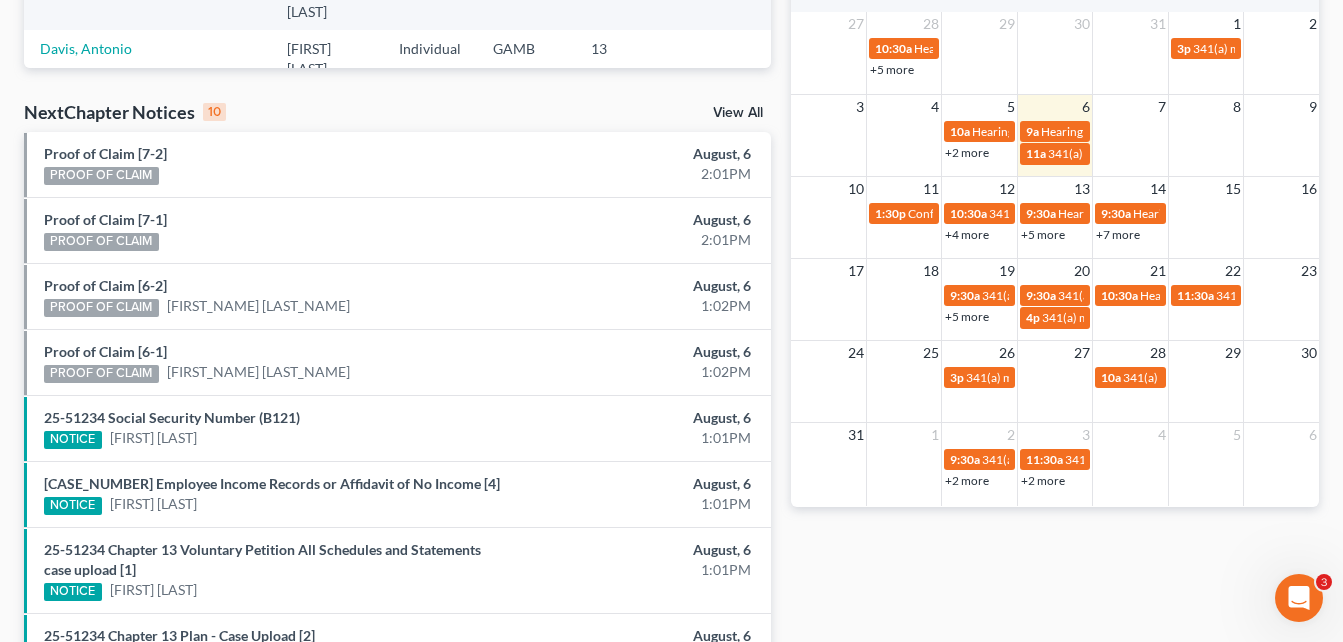 scroll, scrollTop: 517, scrollLeft: 0, axis: vertical 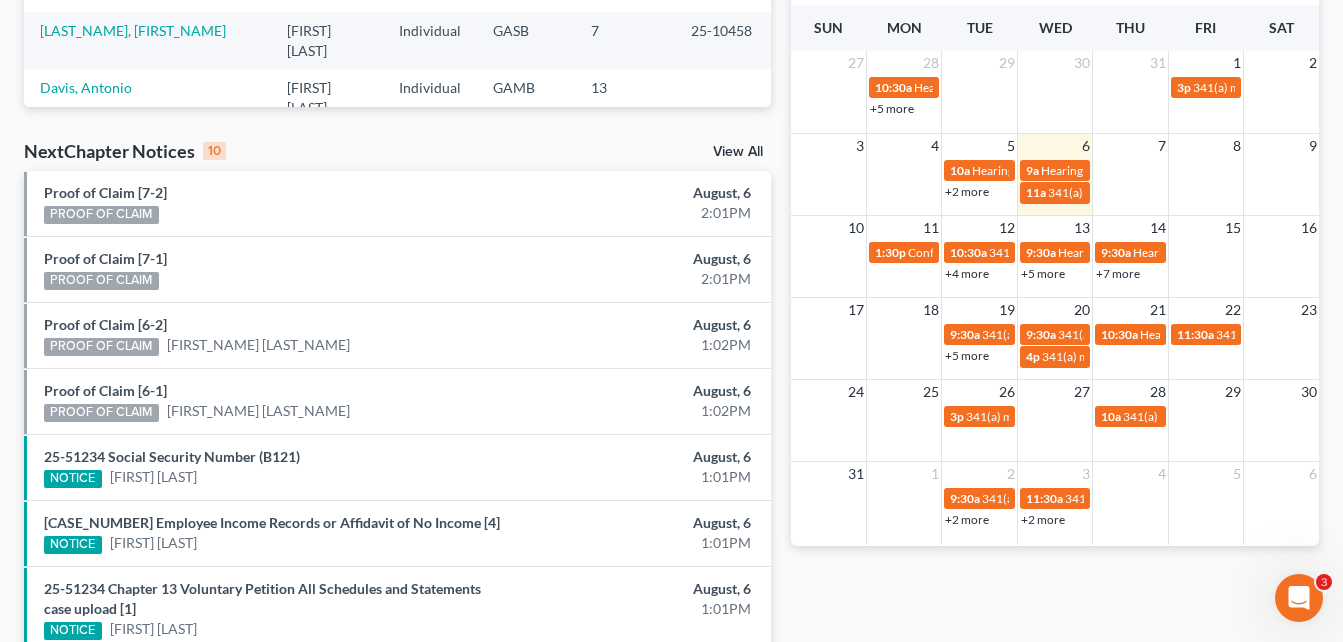 click on "View All" at bounding box center (738, 152) 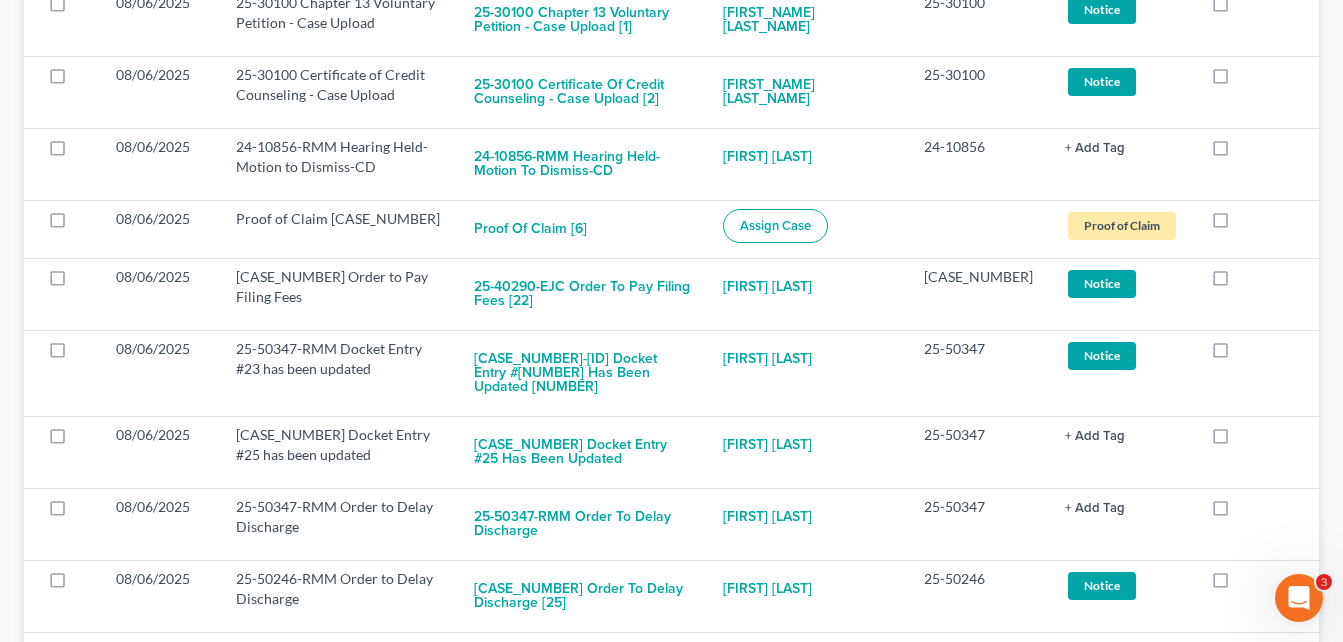 scroll, scrollTop: 1360, scrollLeft: 0, axis: vertical 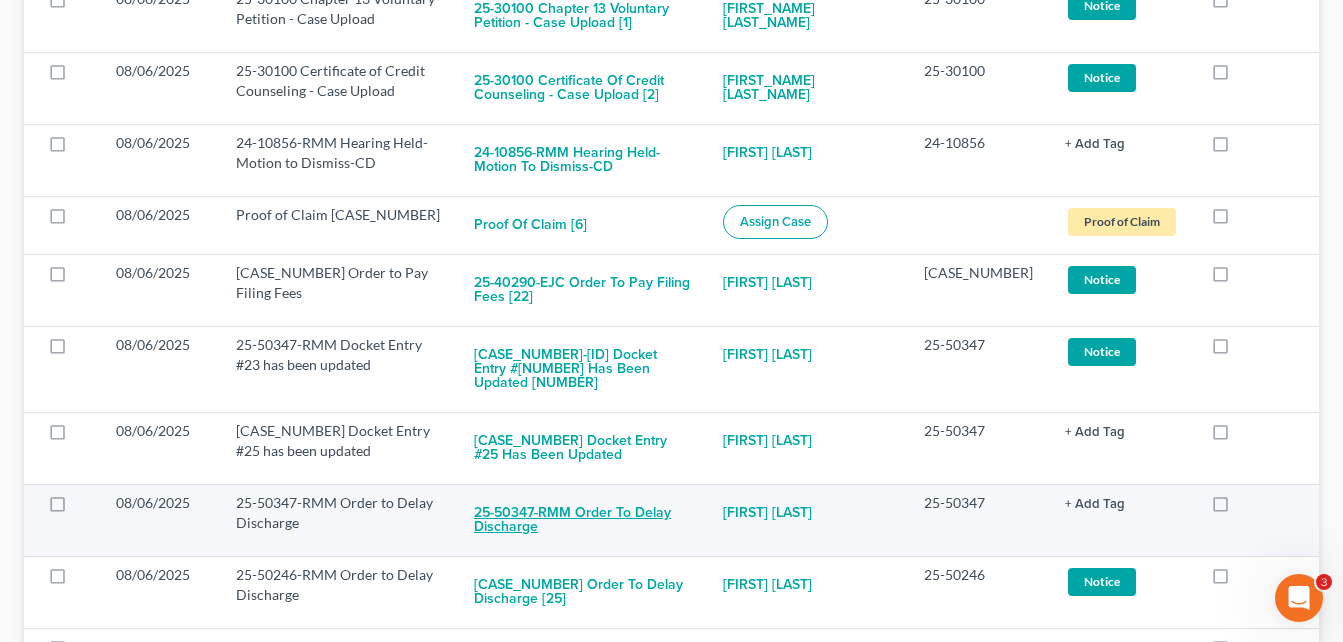 click on "25-50347-RMM Order to Delay Discharge" at bounding box center [582, 520] 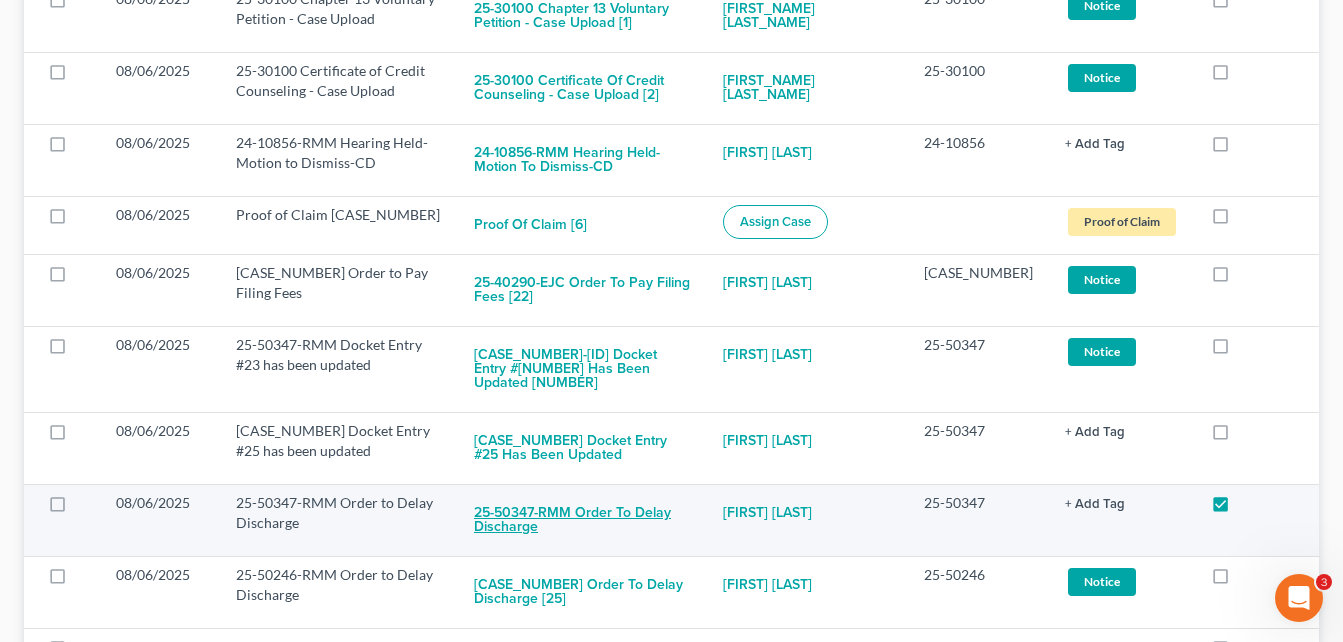 checkbox on "true" 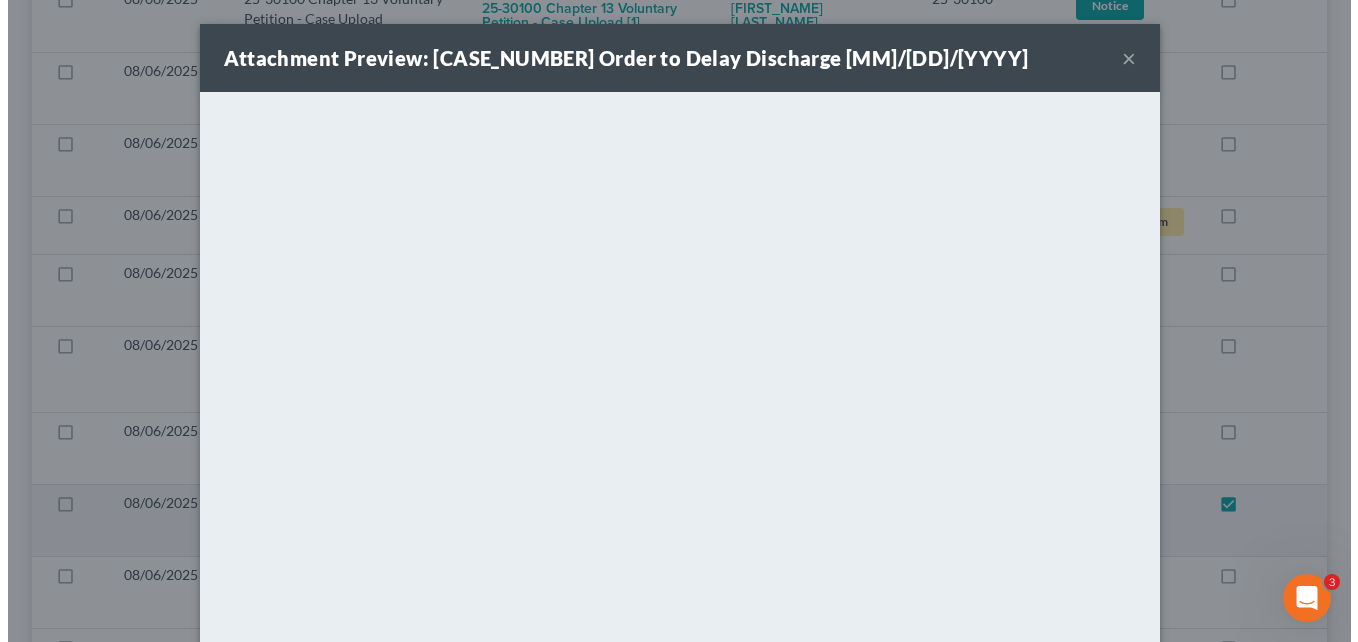 scroll, scrollTop: 1346, scrollLeft: 0, axis: vertical 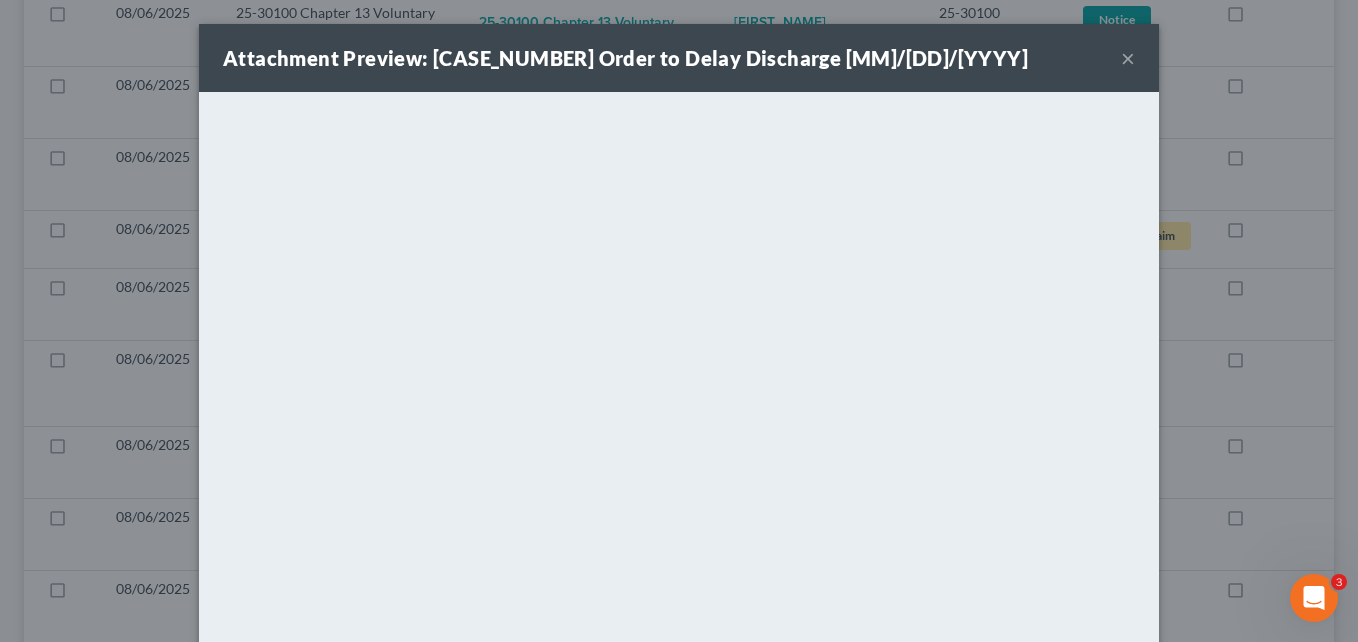 click on "×" at bounding box center [1128, 58] 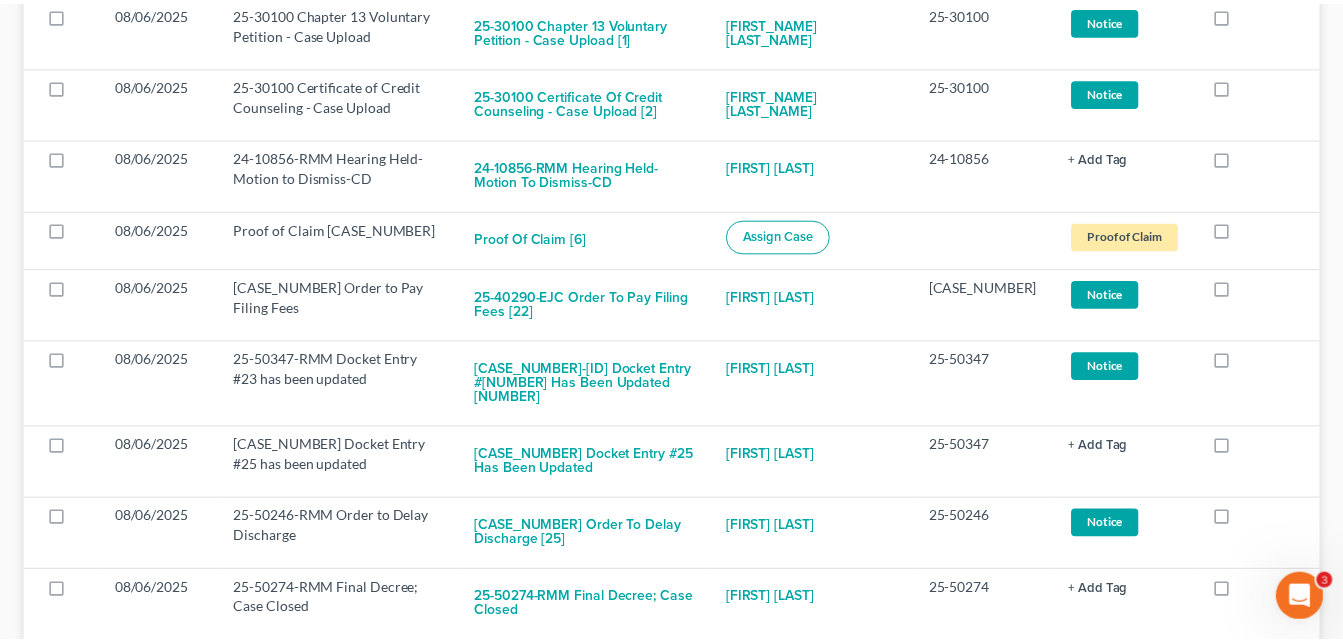 scroll, scrollTop: 1360, scrollLeft: 0, axis: vertical 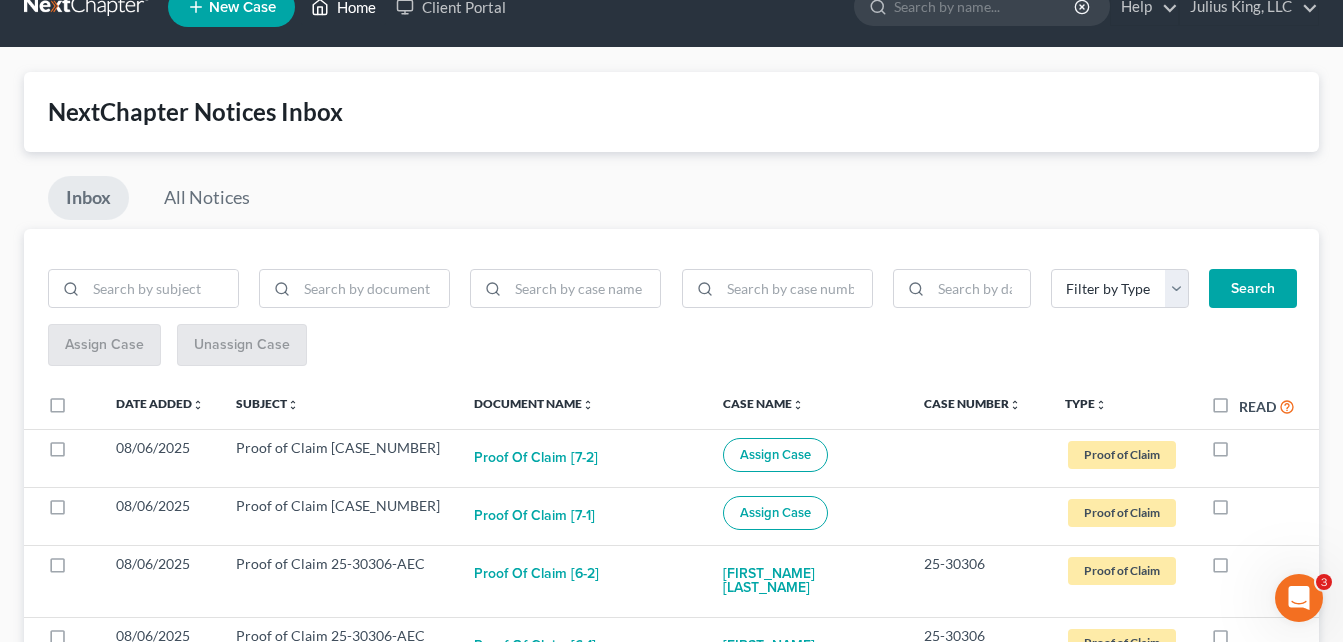 click on "Home" at bounding box center (343, 7) 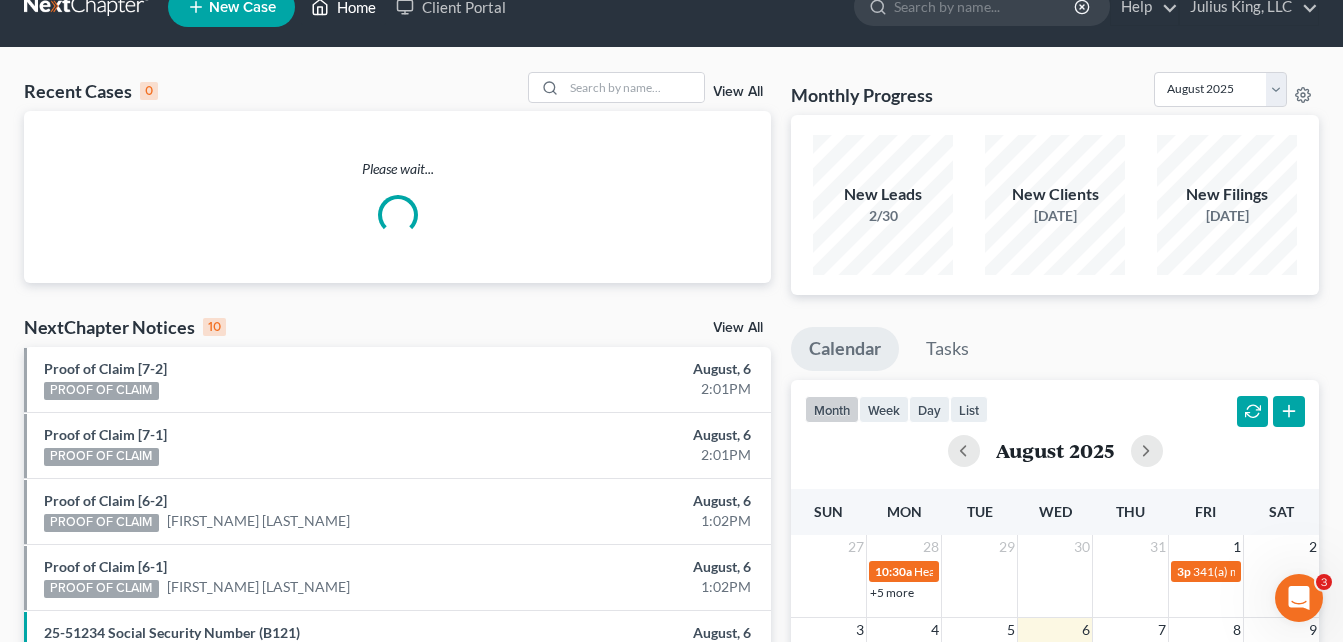 scroll, scrollTop: 0, scrollLeft: 0, axis: both 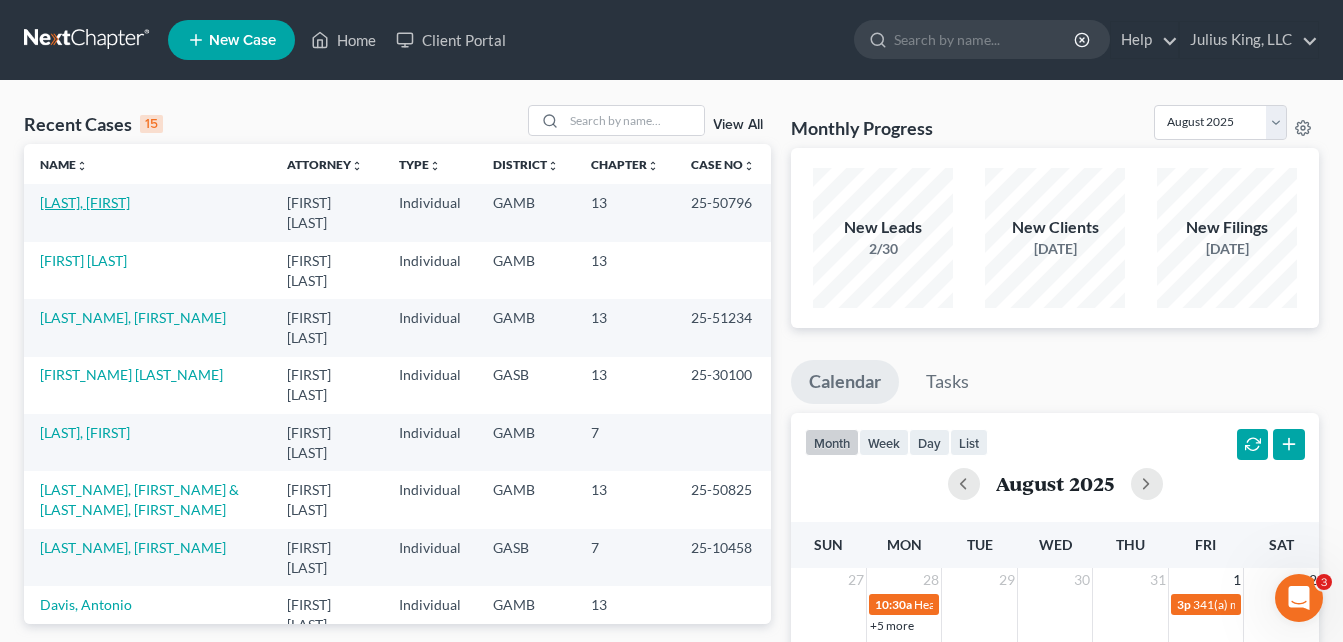 click on "[LAST], [FIRST]" at bounding box center (85, 202) 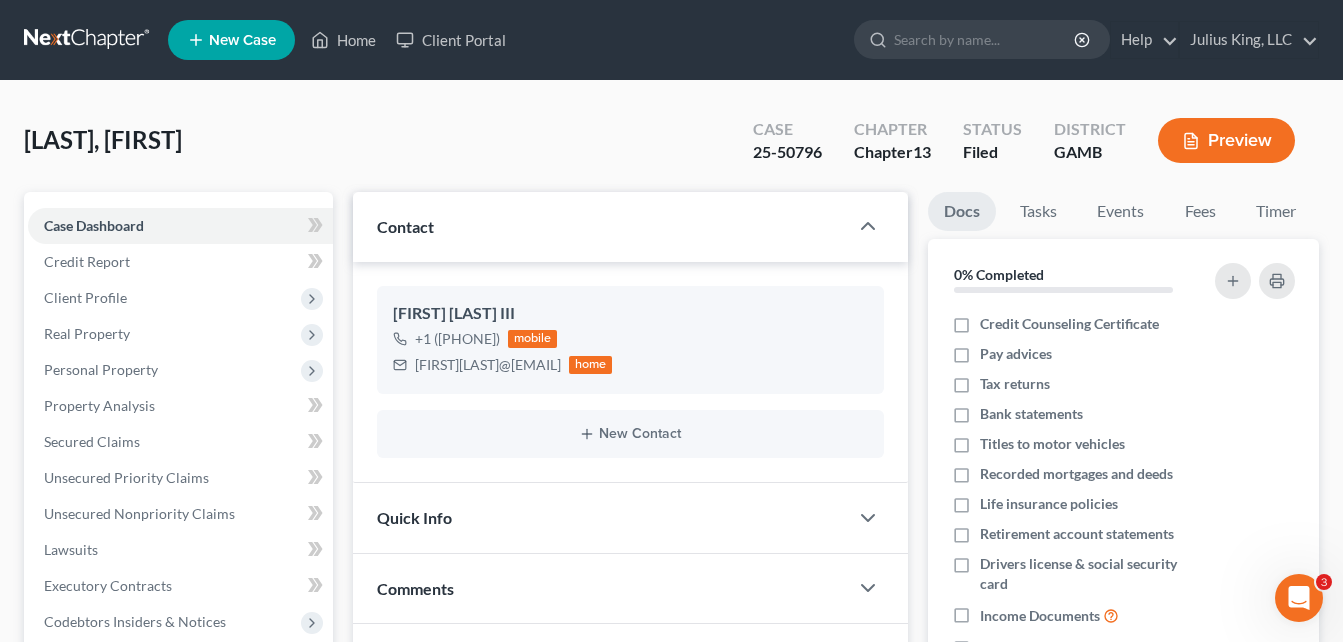 click on "[LAST_NAME], [FIRST_NAME] Upgraded Case [CASE_NUMBER] Chapter Chapter  13 Status Filed District GAMB Preview" at bounding box center [671, 148] 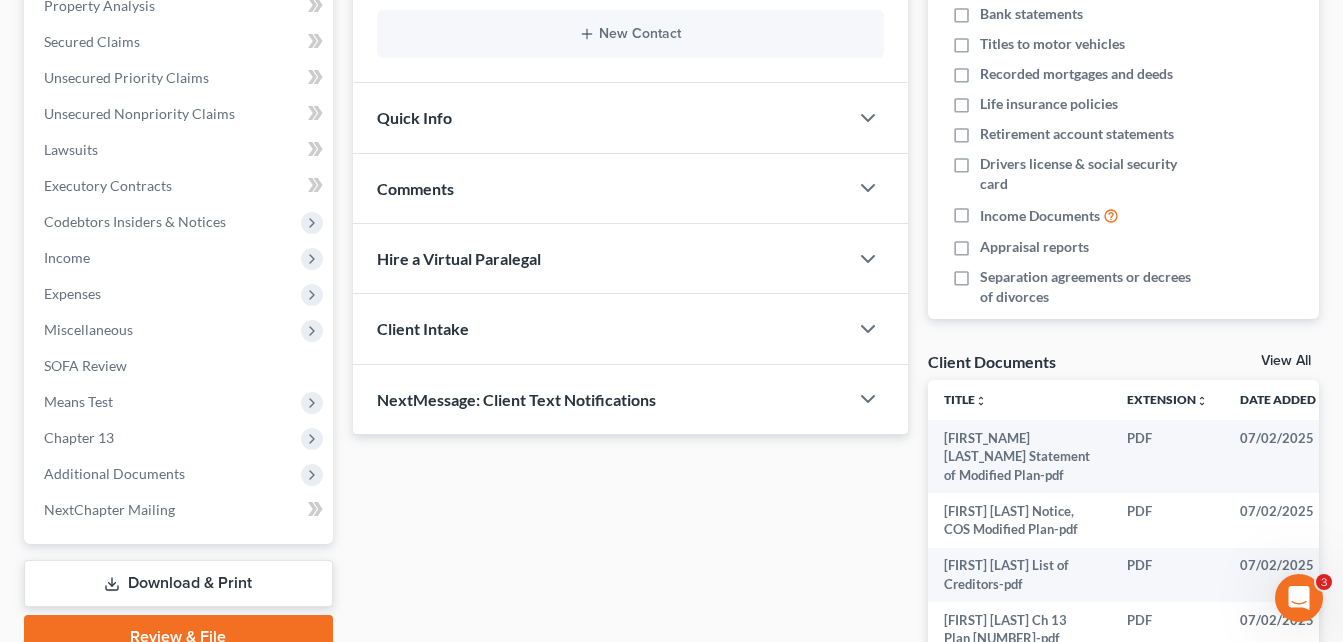 scroll, scrollTop: 440, scrollLeft: 0, axis: vertical 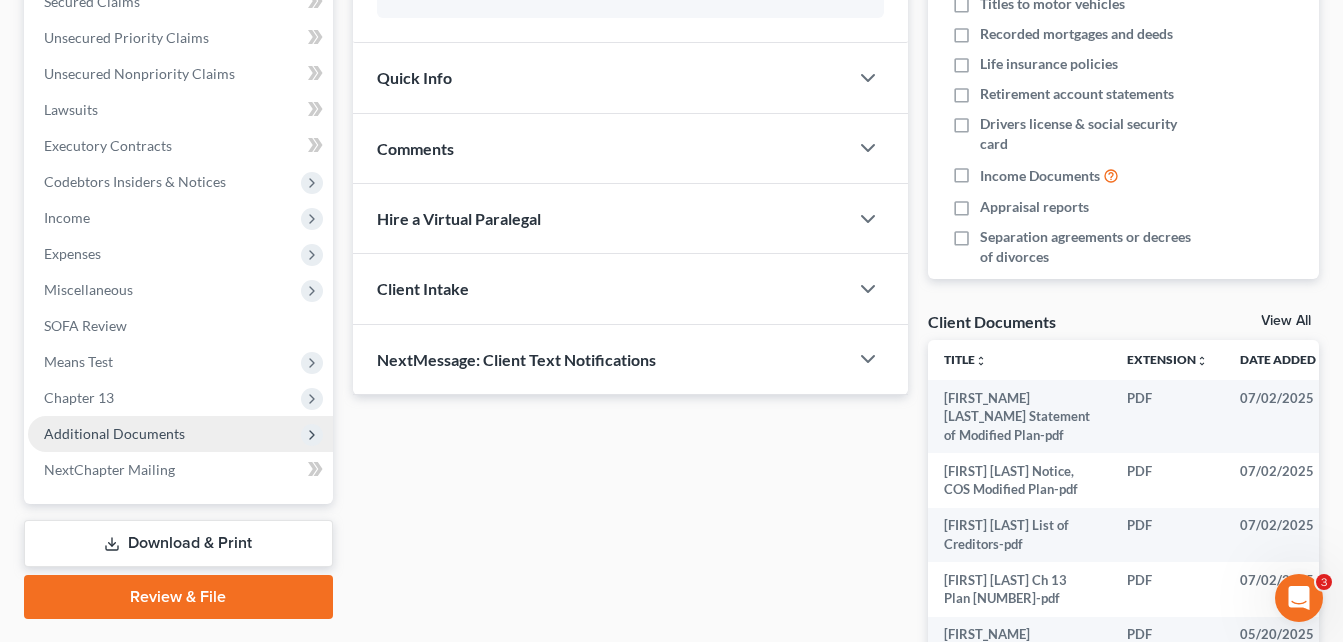 click on "Additional Documents" at bounding box center [114, 433] 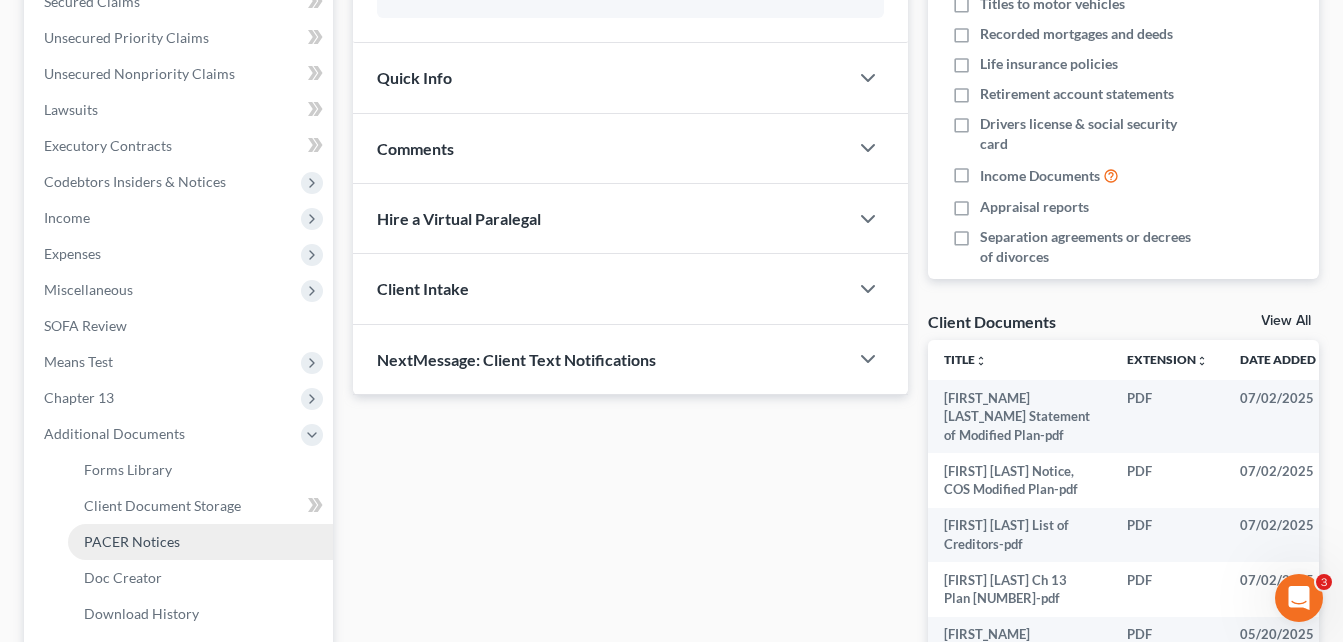 click on "PACER Notices" at bounding box center [132, 541] 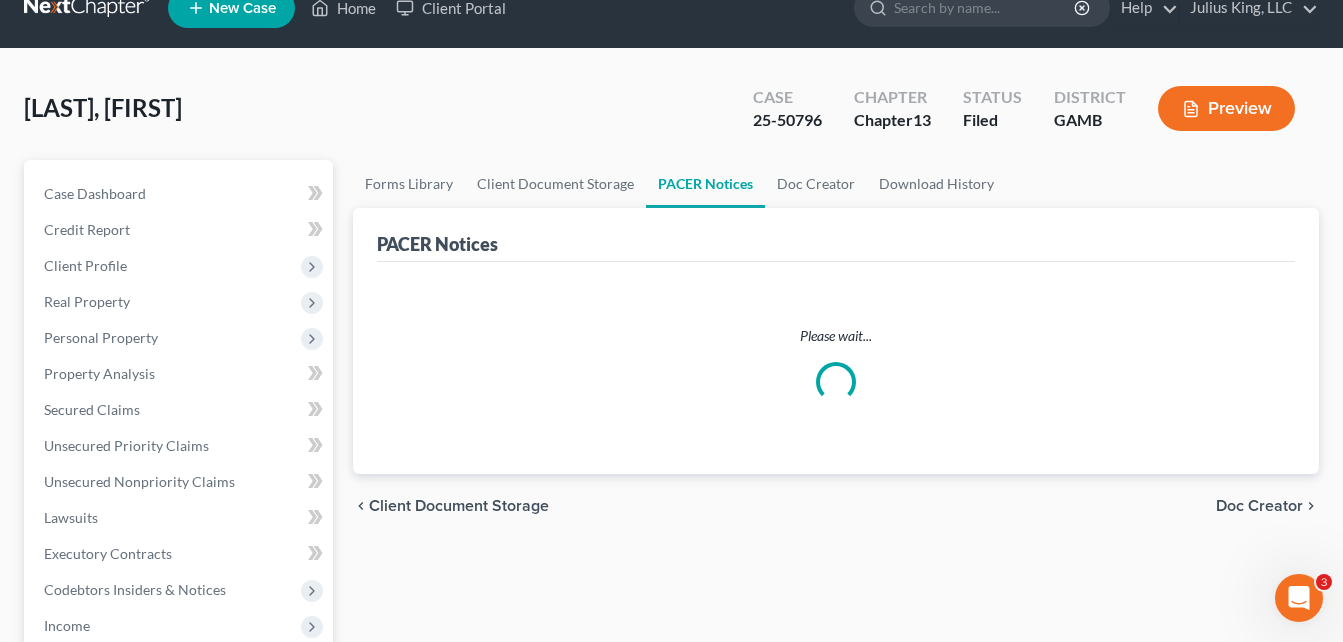 scroll, scrollTop: 0, scrollLeft: 0, axis: both 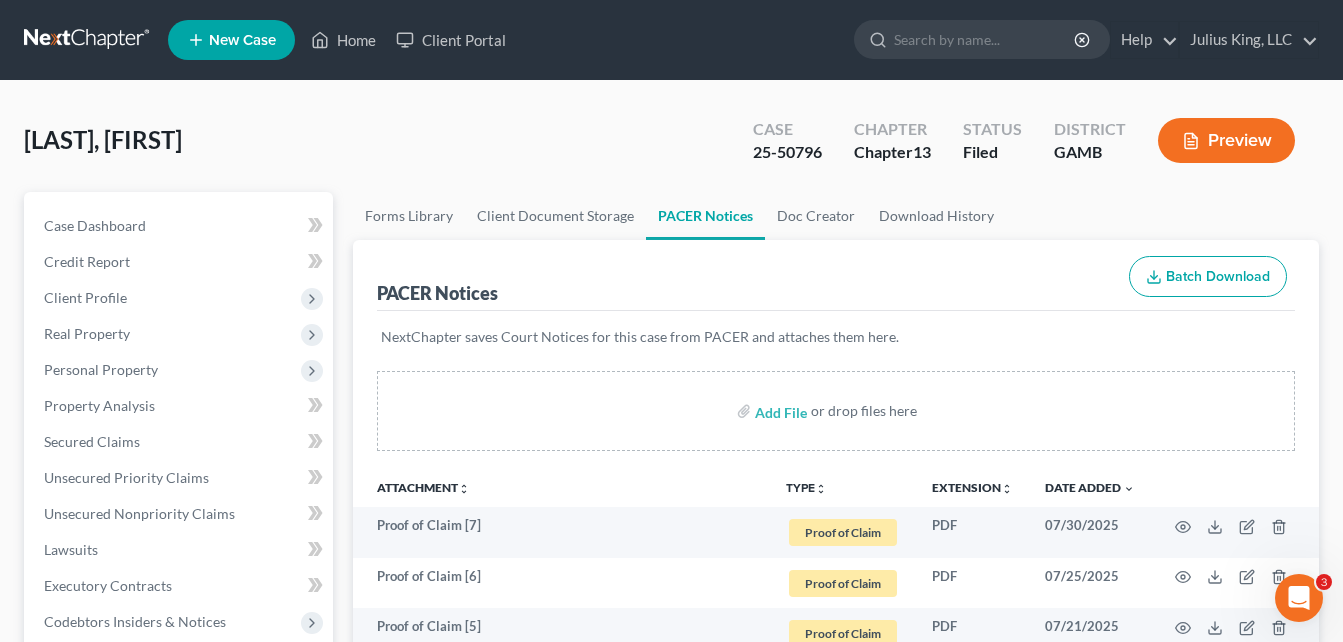 click on "[LAST_NAME], [FIRST_NAME] Upgraded Case [CASE_NUMBER] Chapter Chapter  13 Status Filed District GAMB Preview" at bounding box center (671, 148) 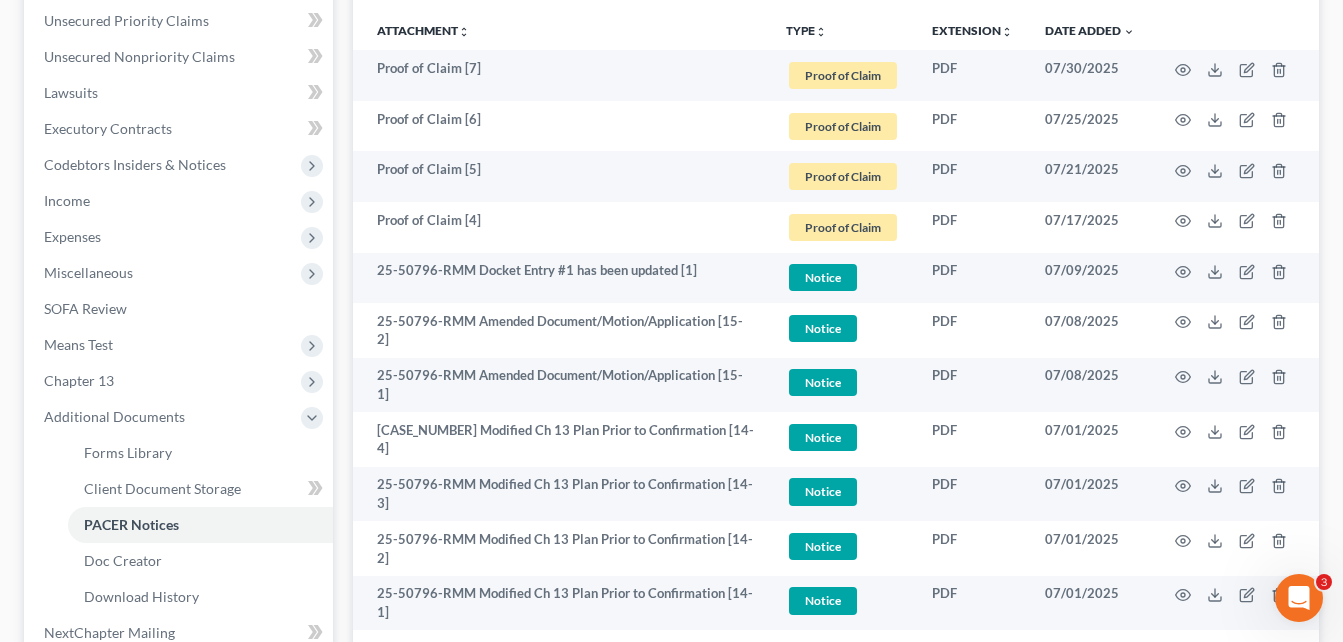 scroll, scrollTop: 400, scrollLeft: 0, axis: vertical 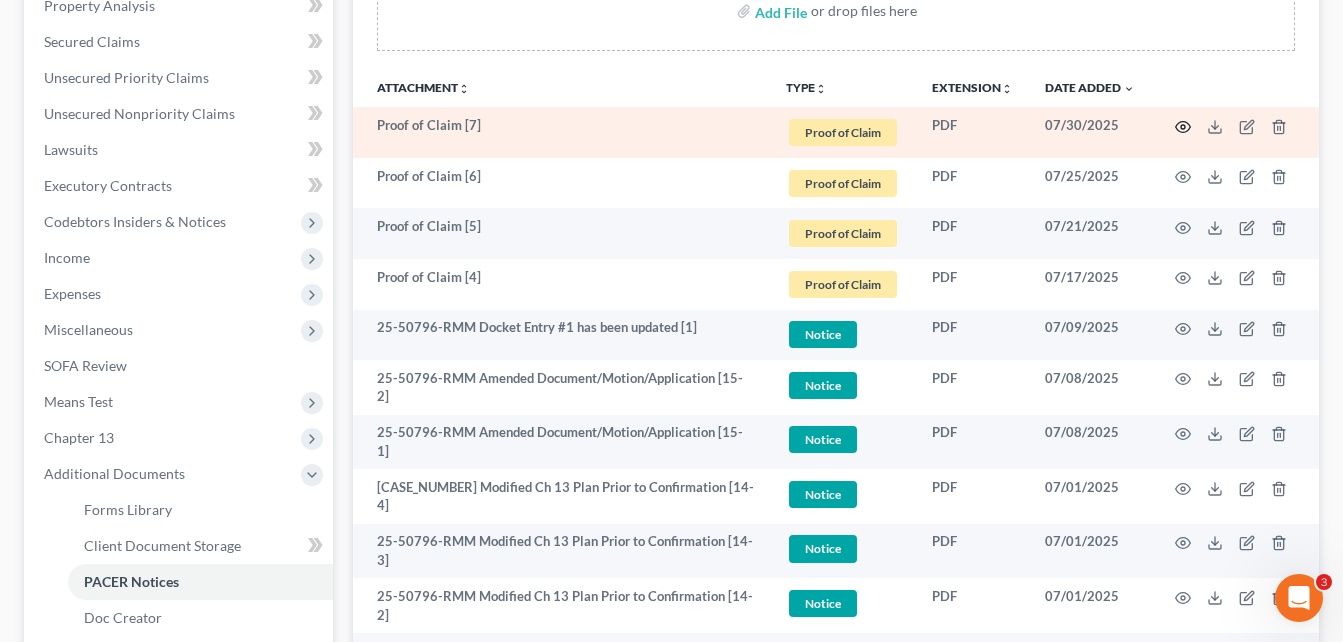 click 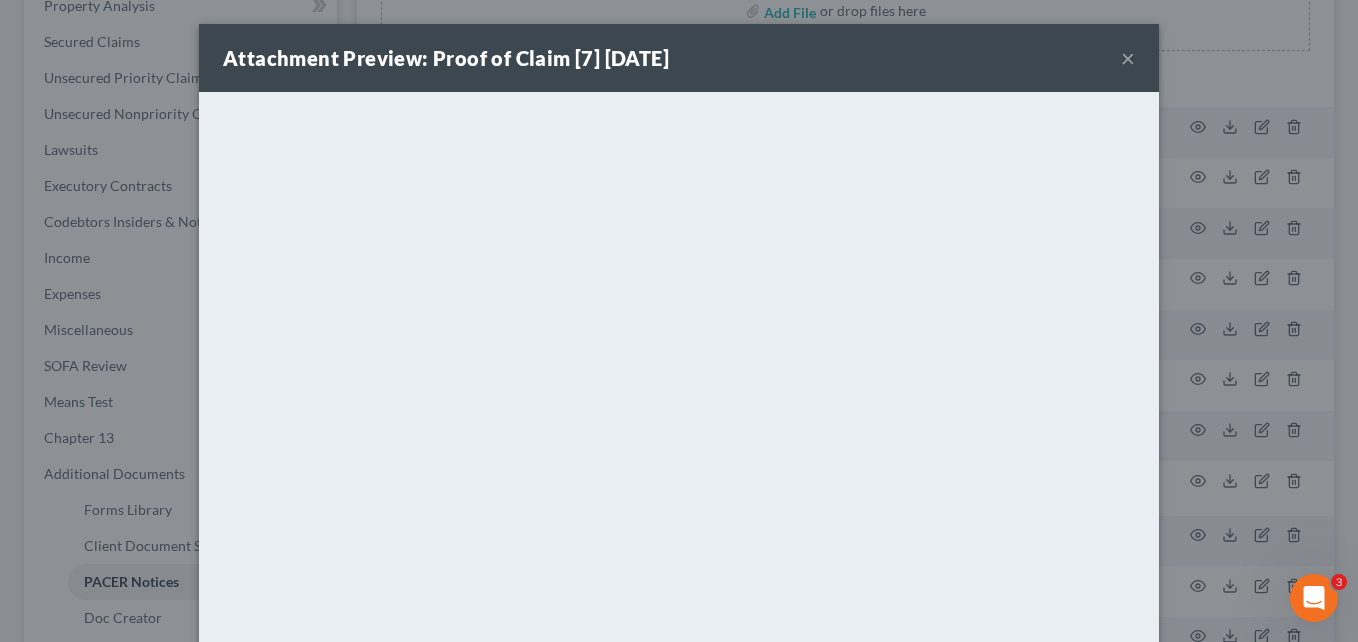 click on "×" at bounding box center [1128, 58] 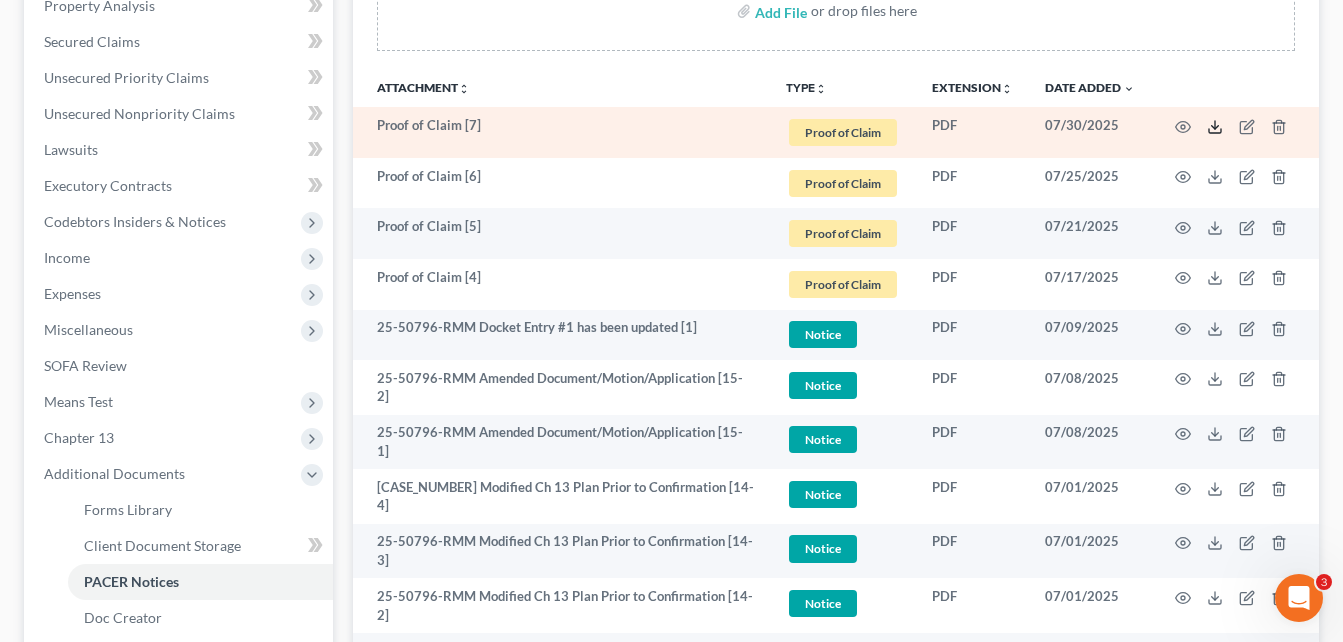 click 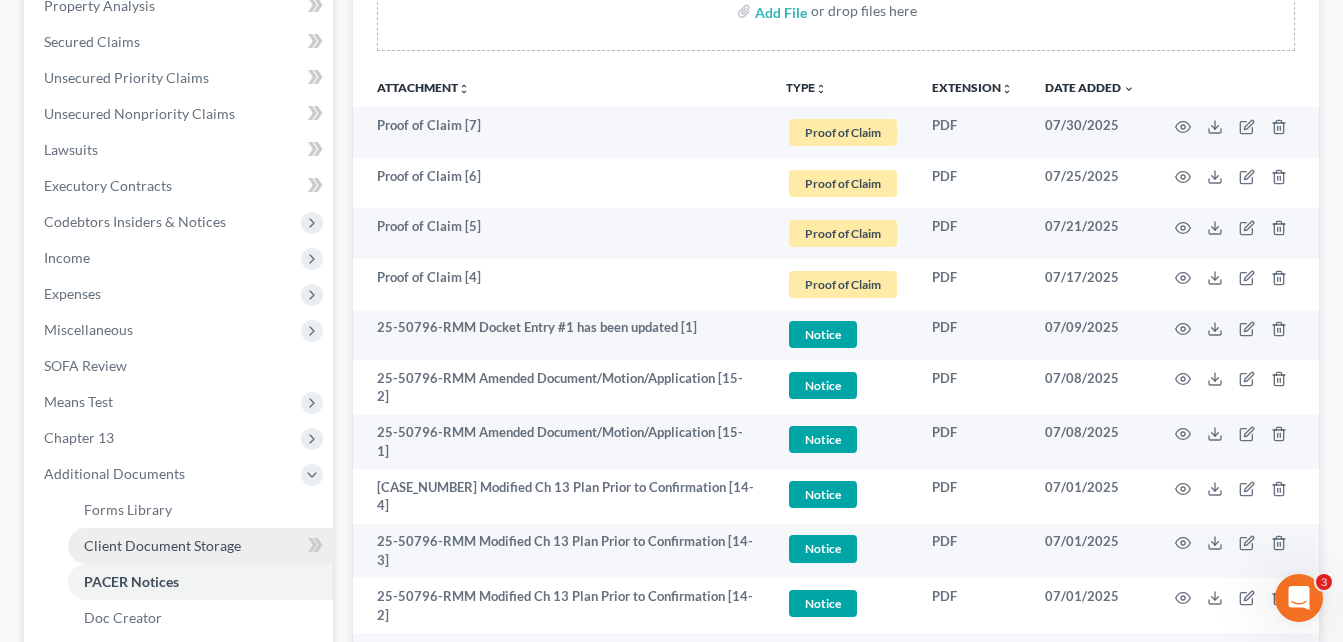 click on "Client Document Storage" at bounding box center (162, 545) 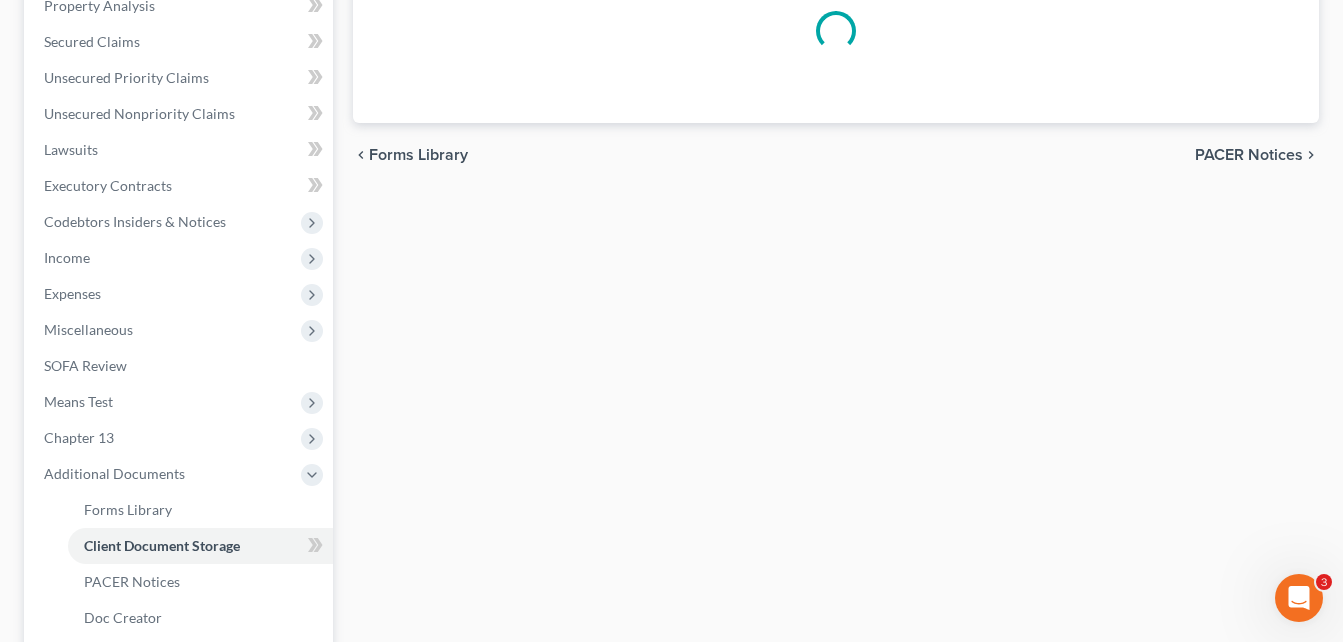 scroll, scrollTop: 234, scrollLeft: 0, axis: vertical 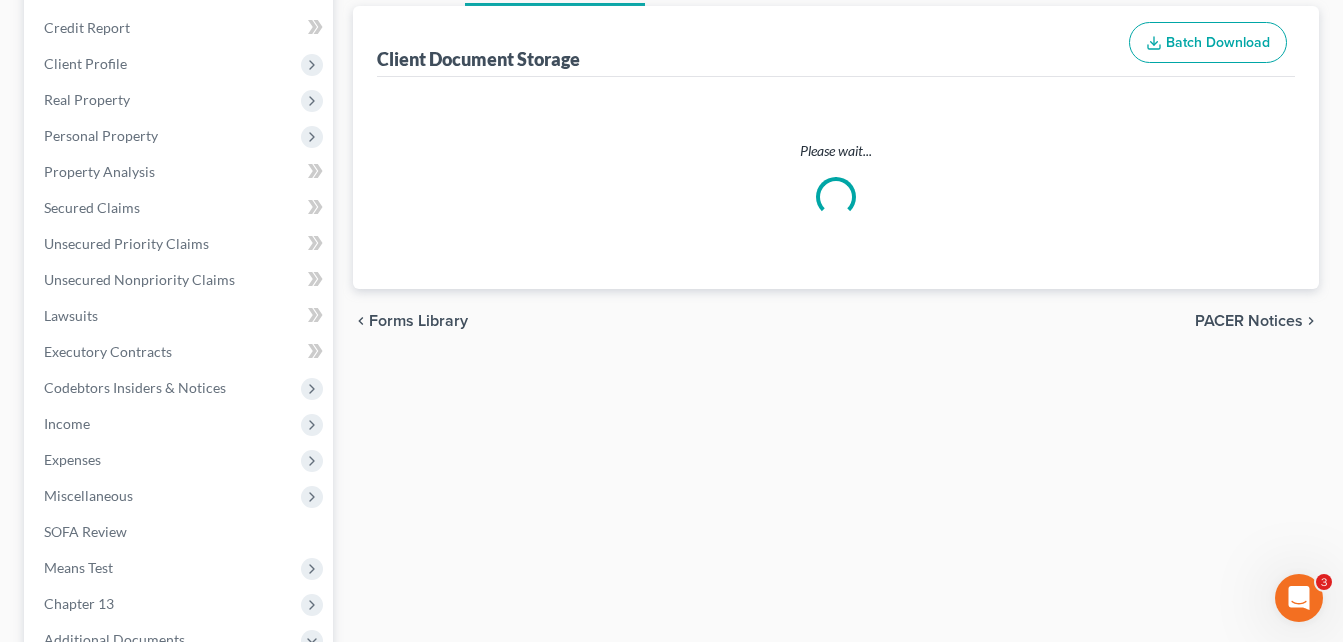 select on "12" 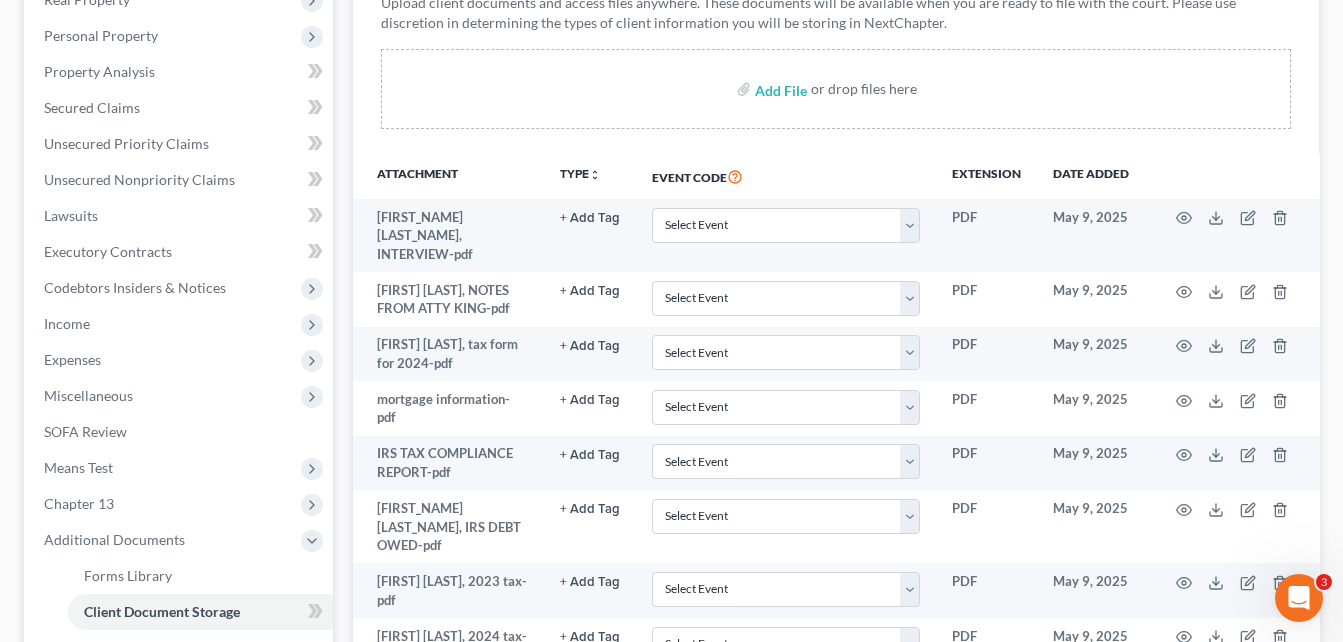 scroll, scrollTop: 331, scrollLeft: 0, axis: vertical 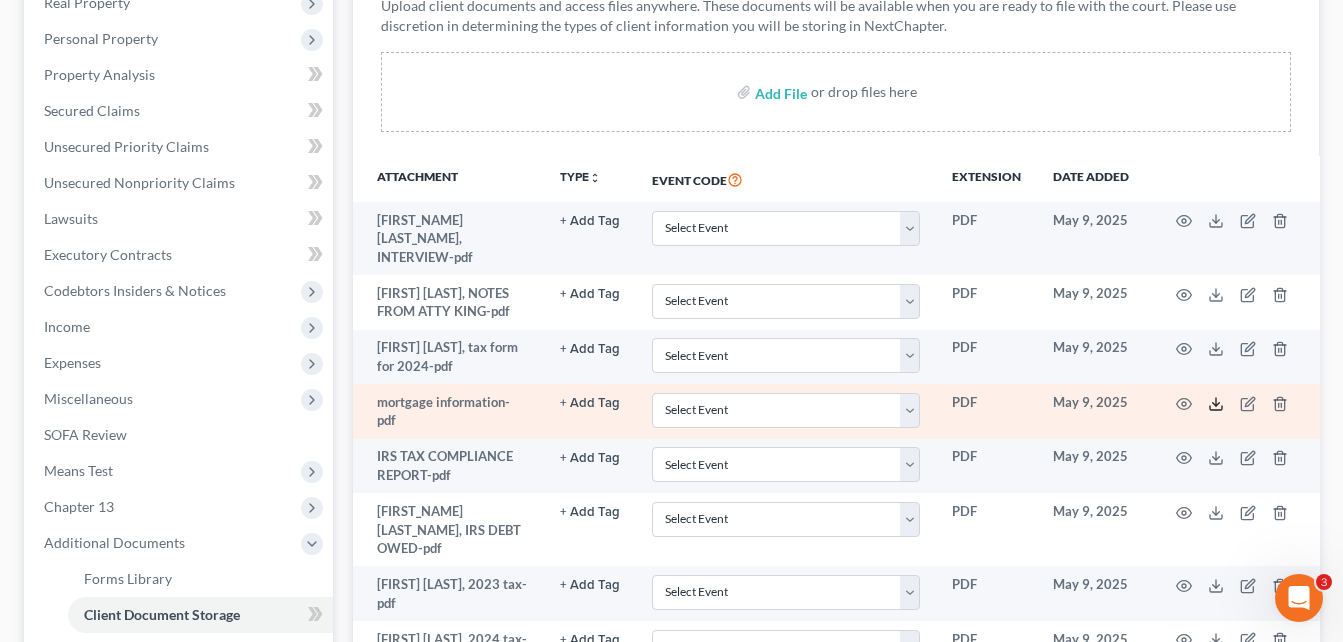 click 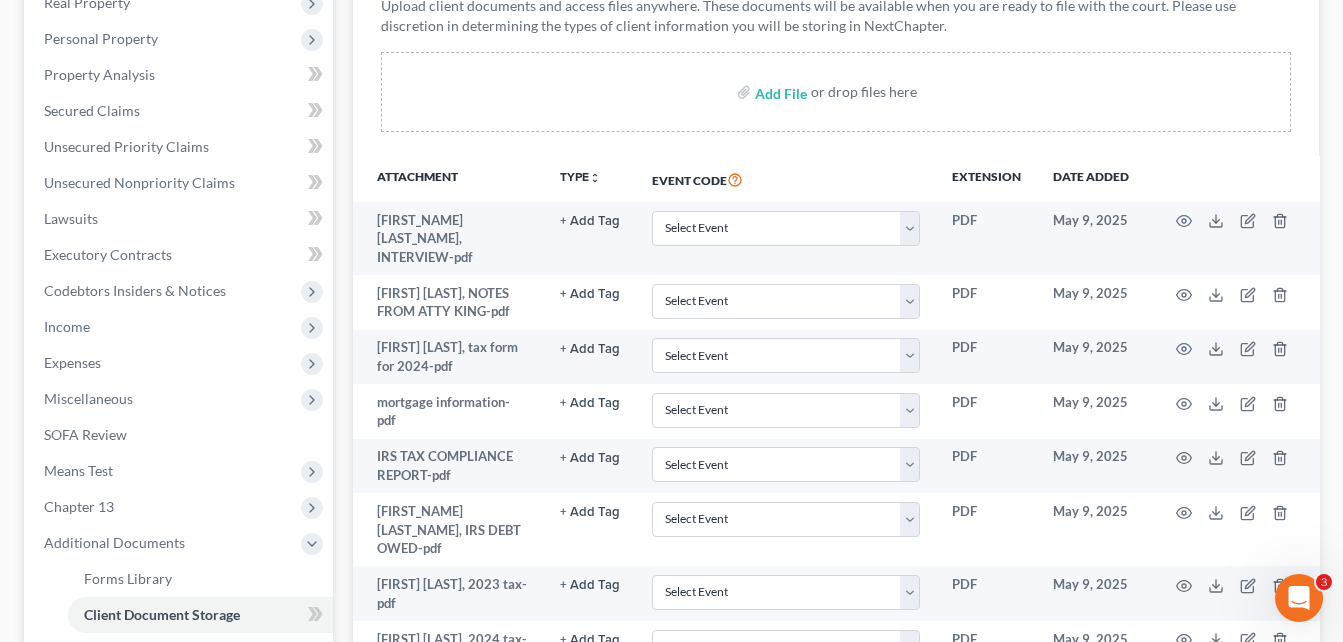 click on "Case Dashboard
Payments
Invoices
Payments
Payments
Credit Report
Client Profile" at bounding box center (178, 1089) 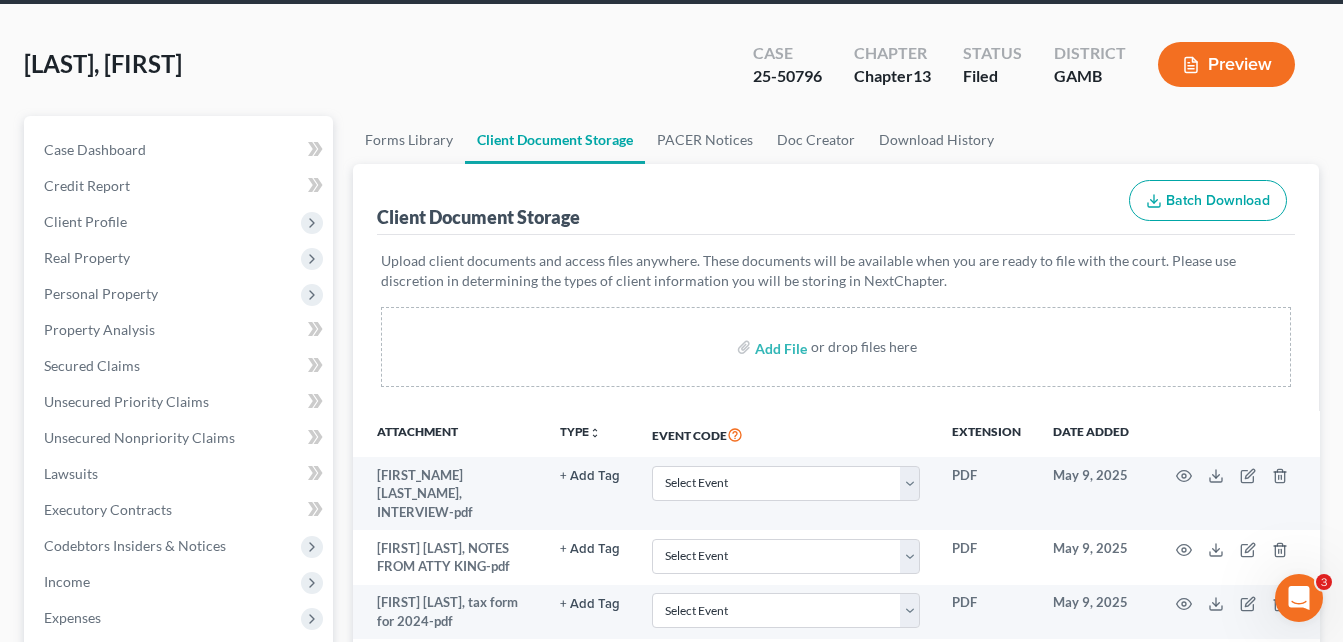 scroll, scrollTop: 80, scrollLeft: 0, axis: vertical 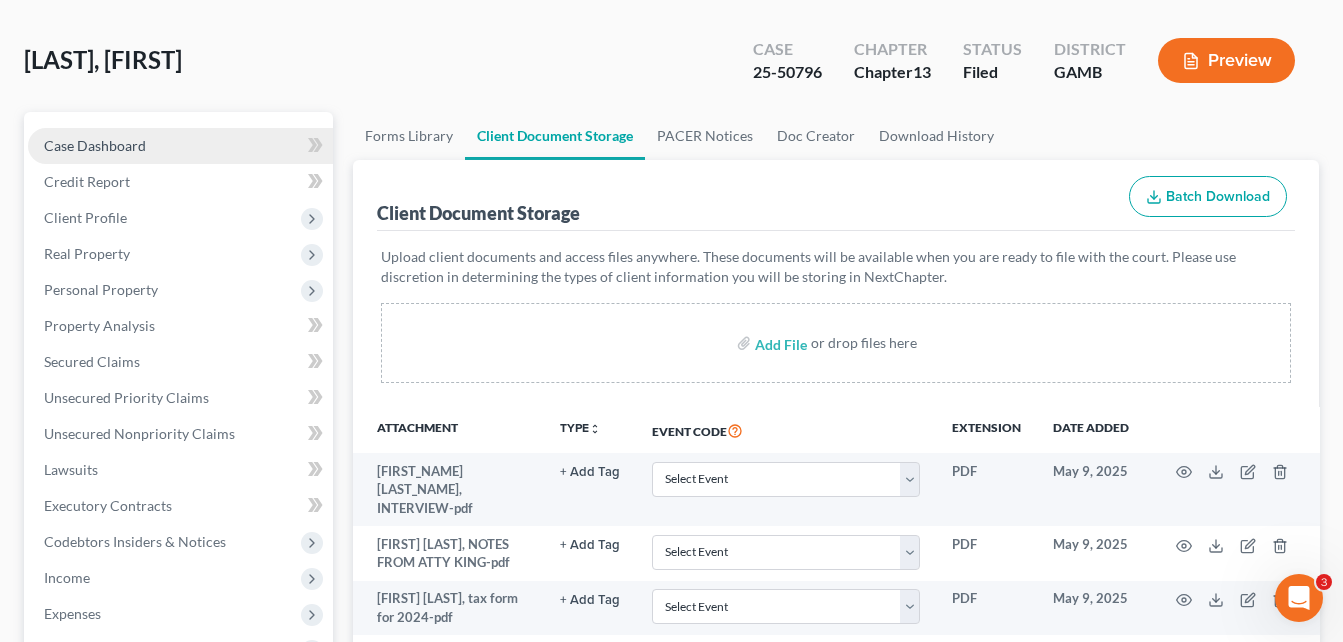click on "Case Dashboard" at bounding box center [95, 145] 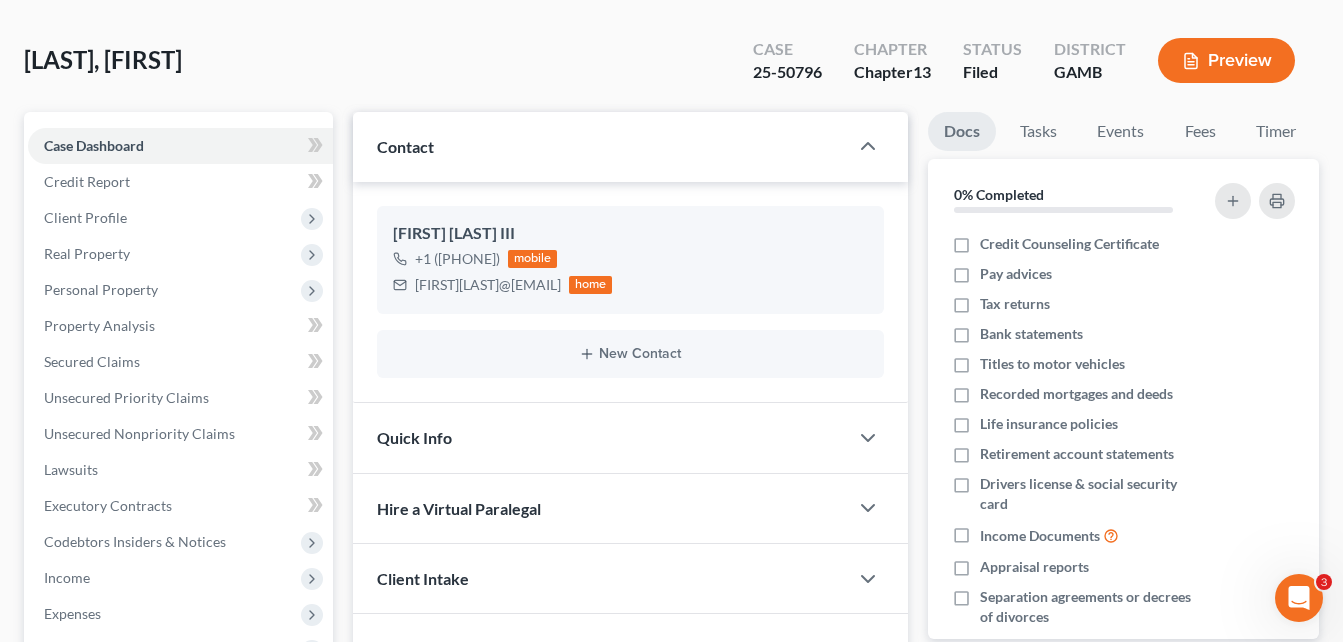 scroll, scrollTop: 0, scrollLeft: 0, axis: both 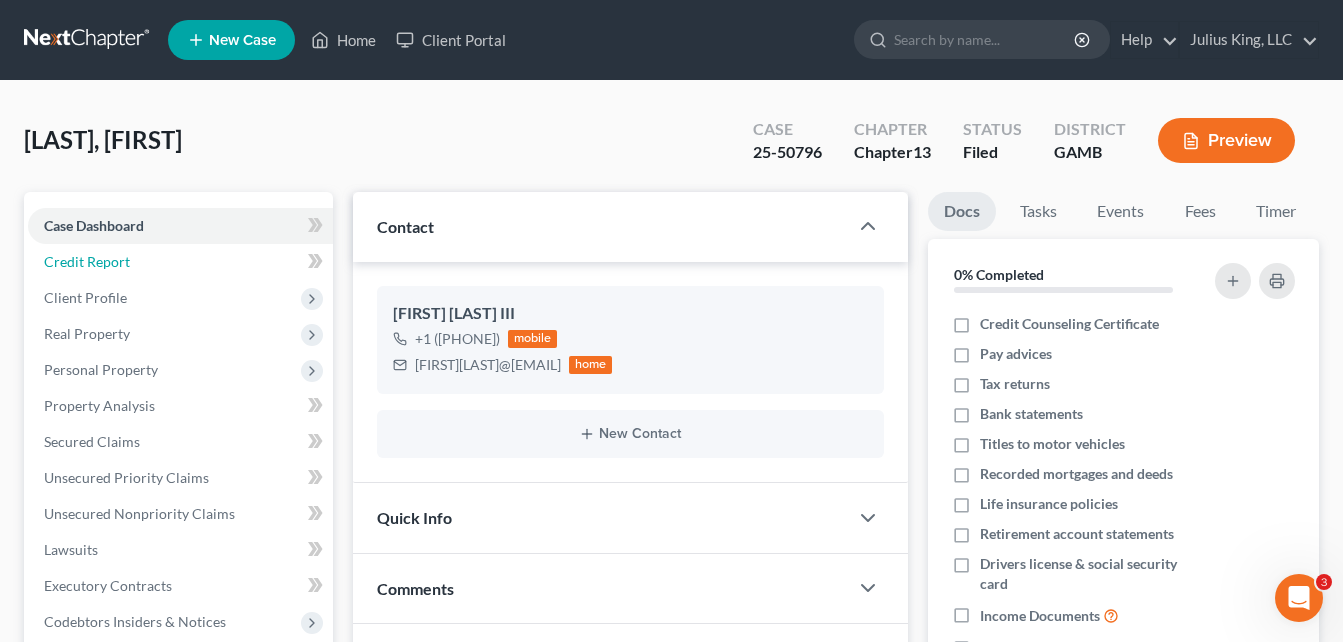 drag, startPoint x: 88, startPoint y: 267, endPoint x: 287, endPoint y: 149, distance: 231.3547 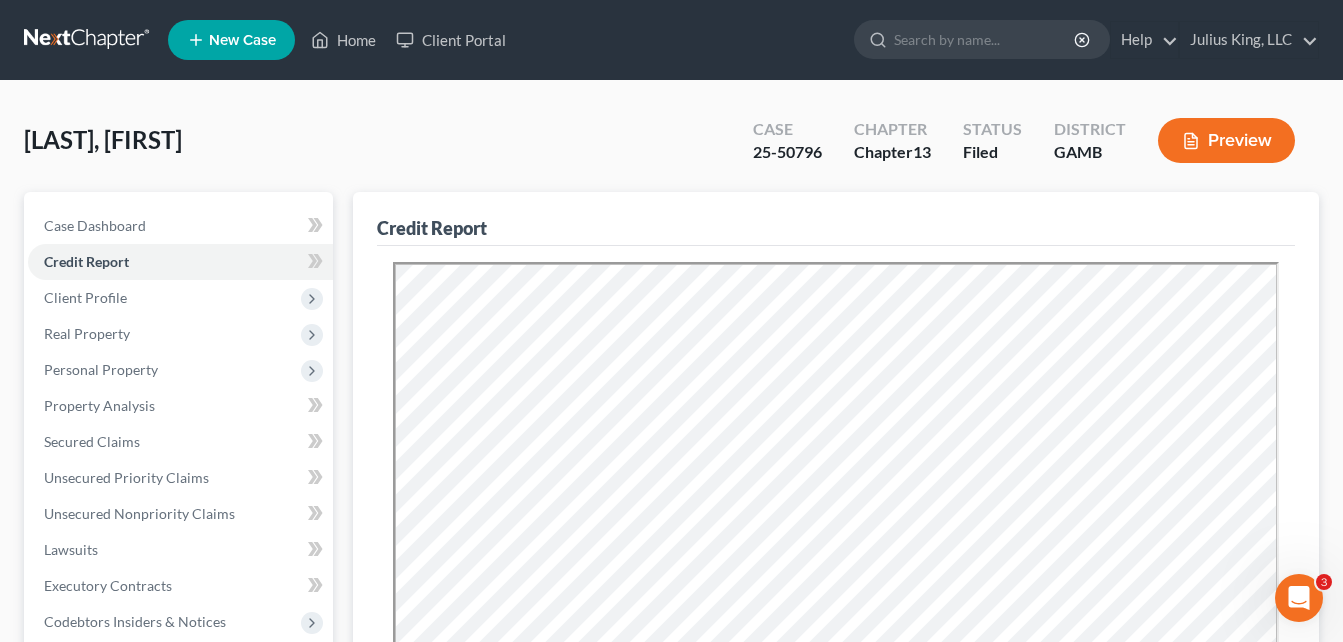 scroll, scrollTop: 0, scrollLeft: 0, axis: both 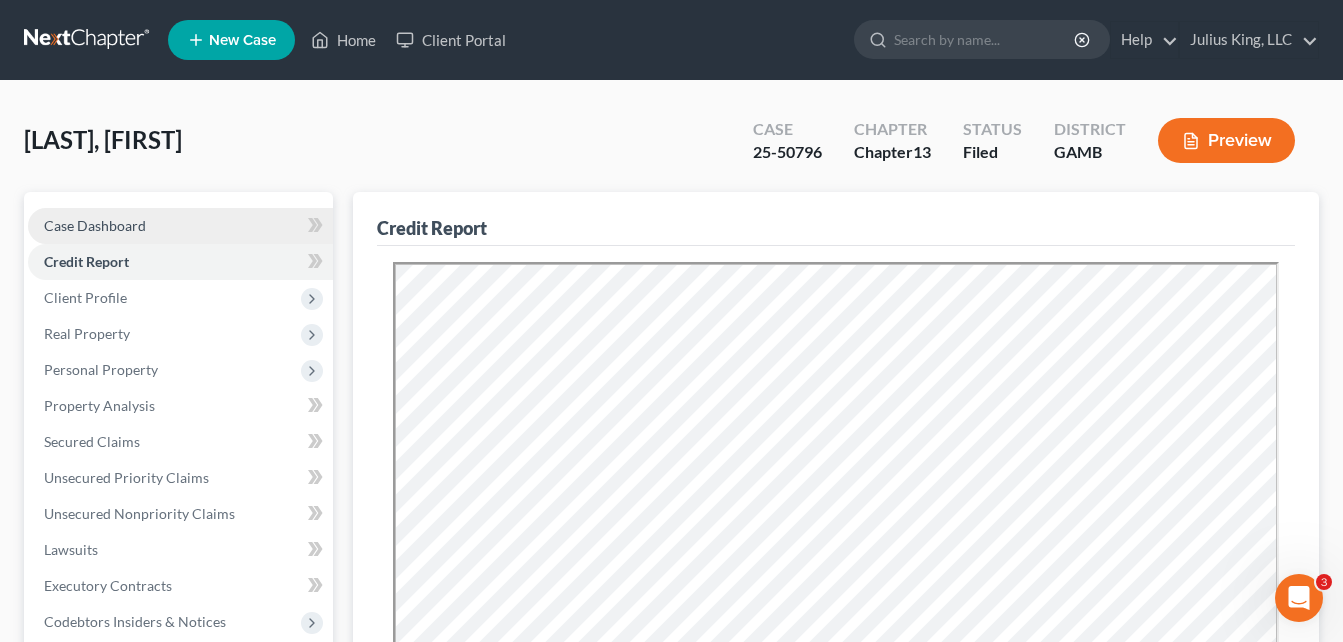 click on "Case Dashboard" at bounding box center [180, 226] 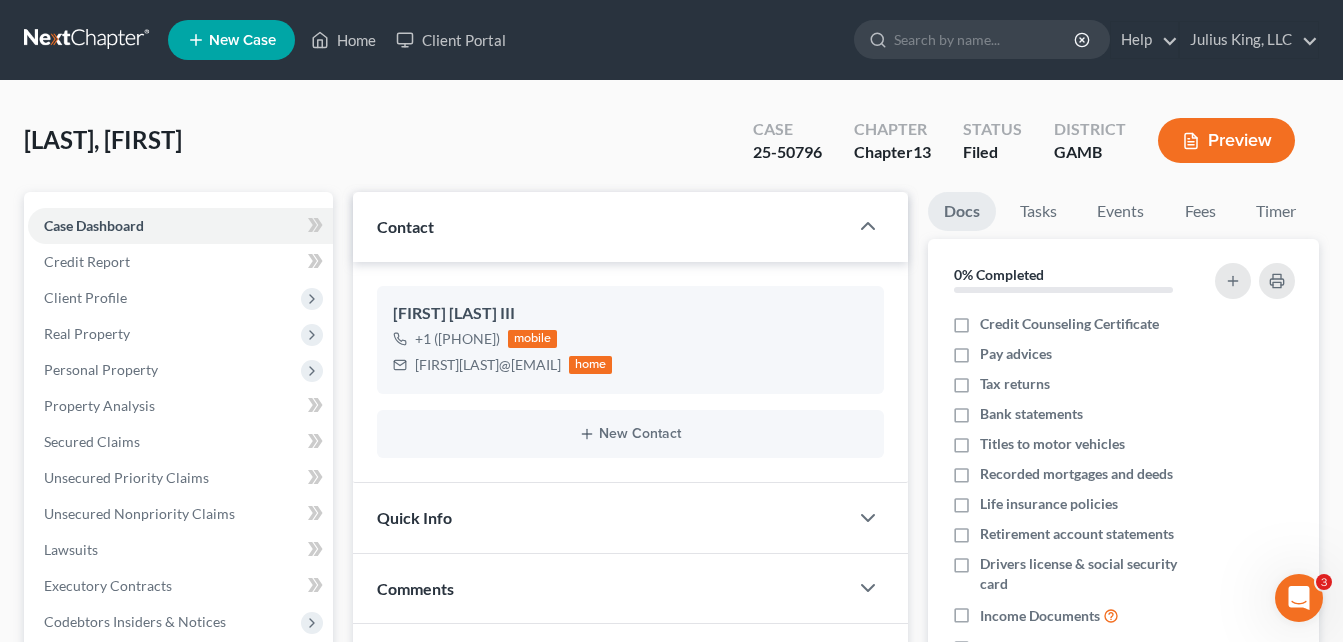 click on "[LAST_NAME], [FIRST_NAME] Upgraded Case [CASE_NUMBER] Chapter Chapter  13 Status Filed District GAMB Preview" at bounding box center [671, 148] 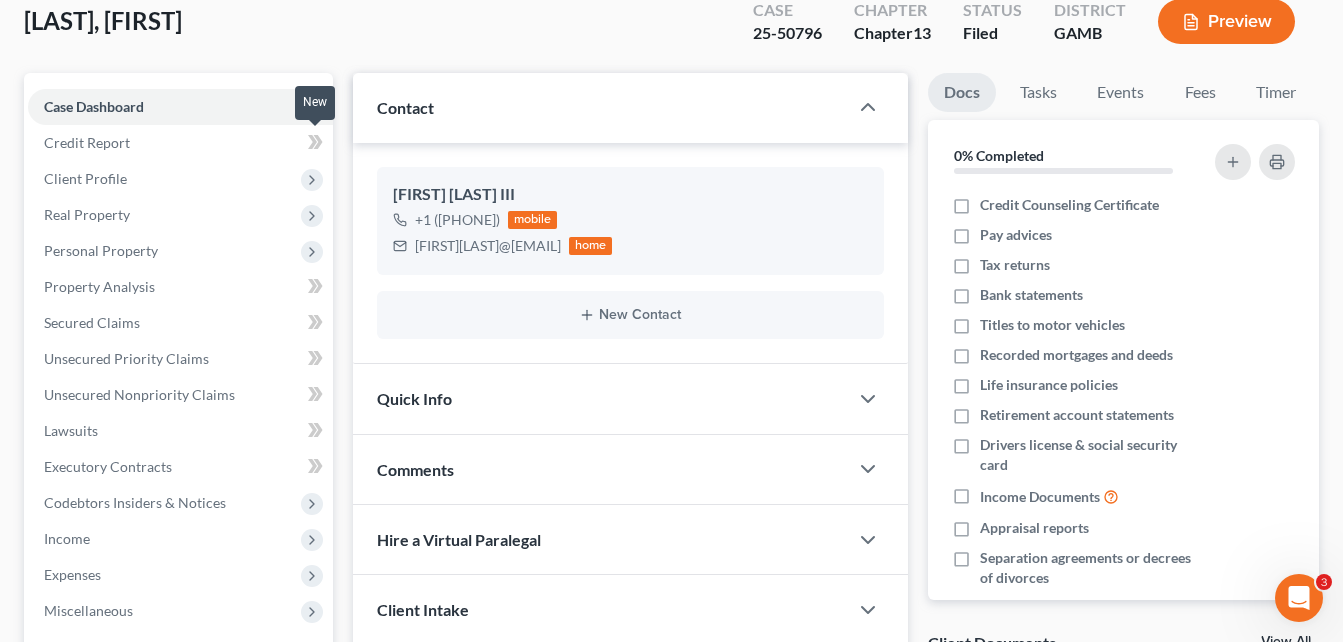 scroll, scrollTop: 120, scrollLeft: 0, axis: vertical 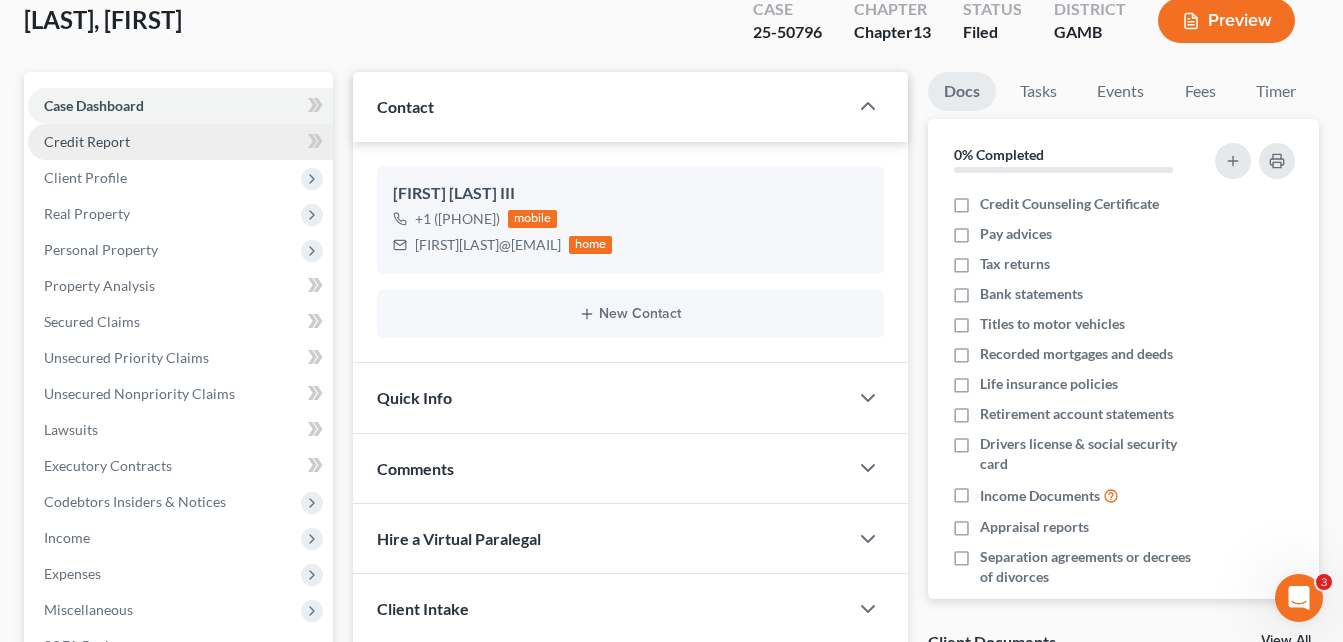 click on "Credit Report" at bounding box center [87, 141] 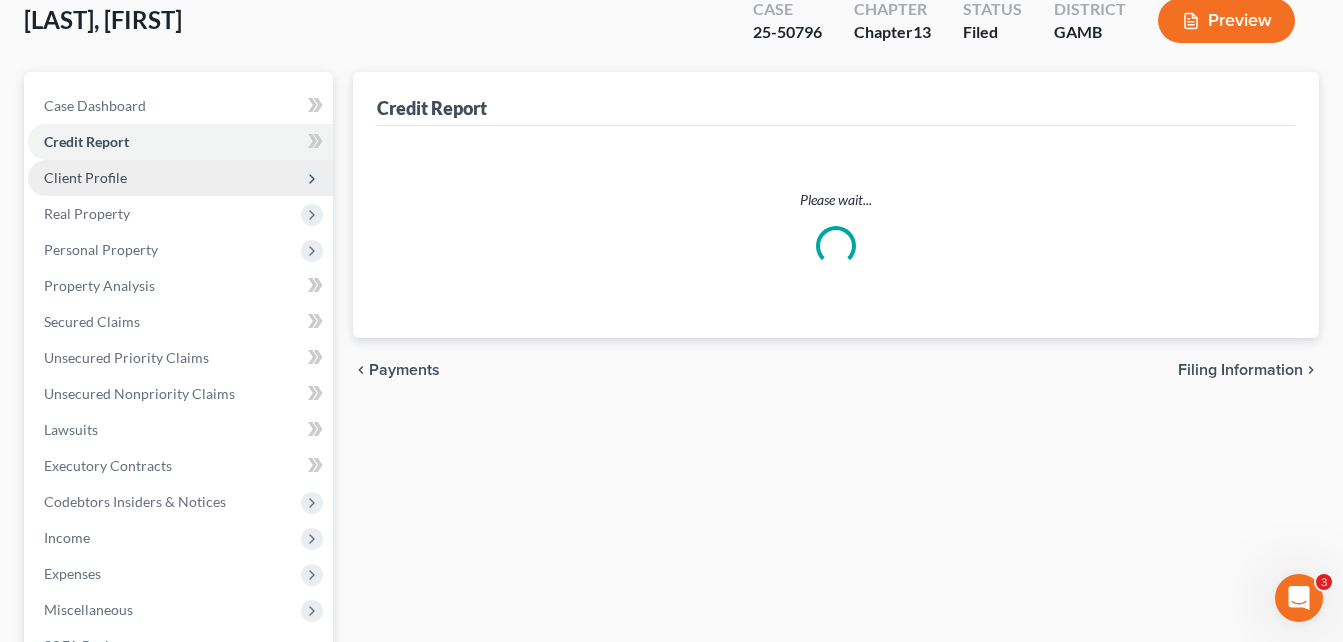 click on "Client Profile" at bounding box center (180, 178) 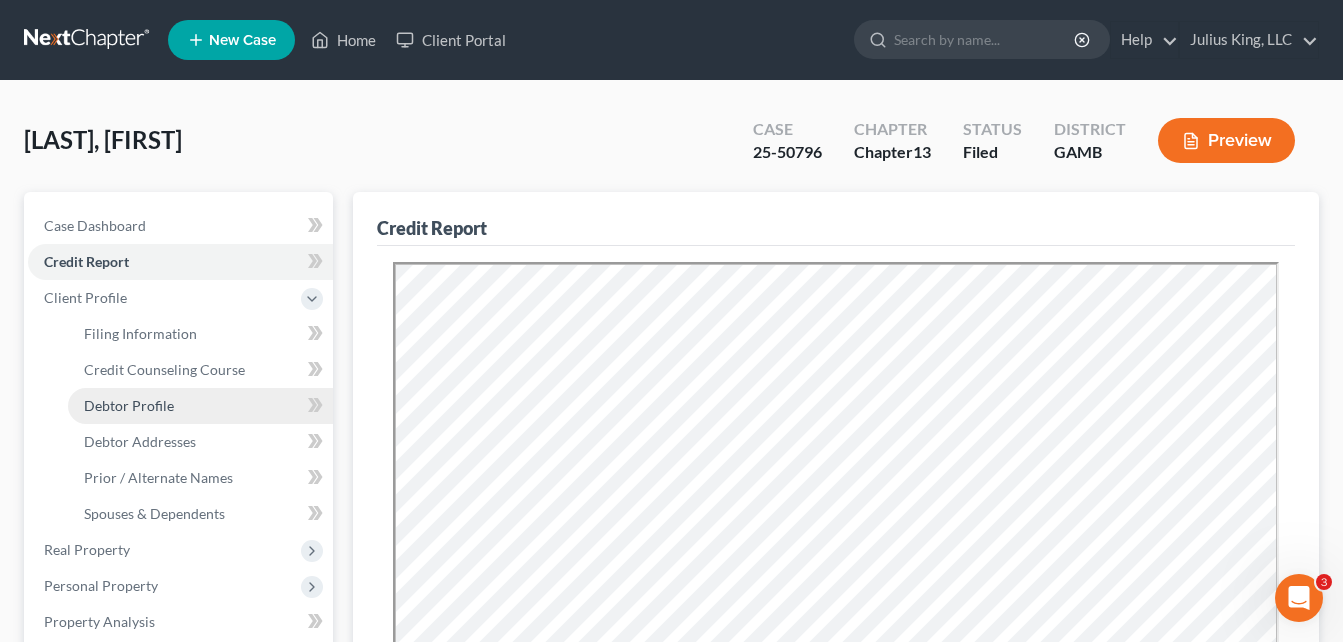 scroll, scrollTop: 0, scrollLeft: 0, axis: both 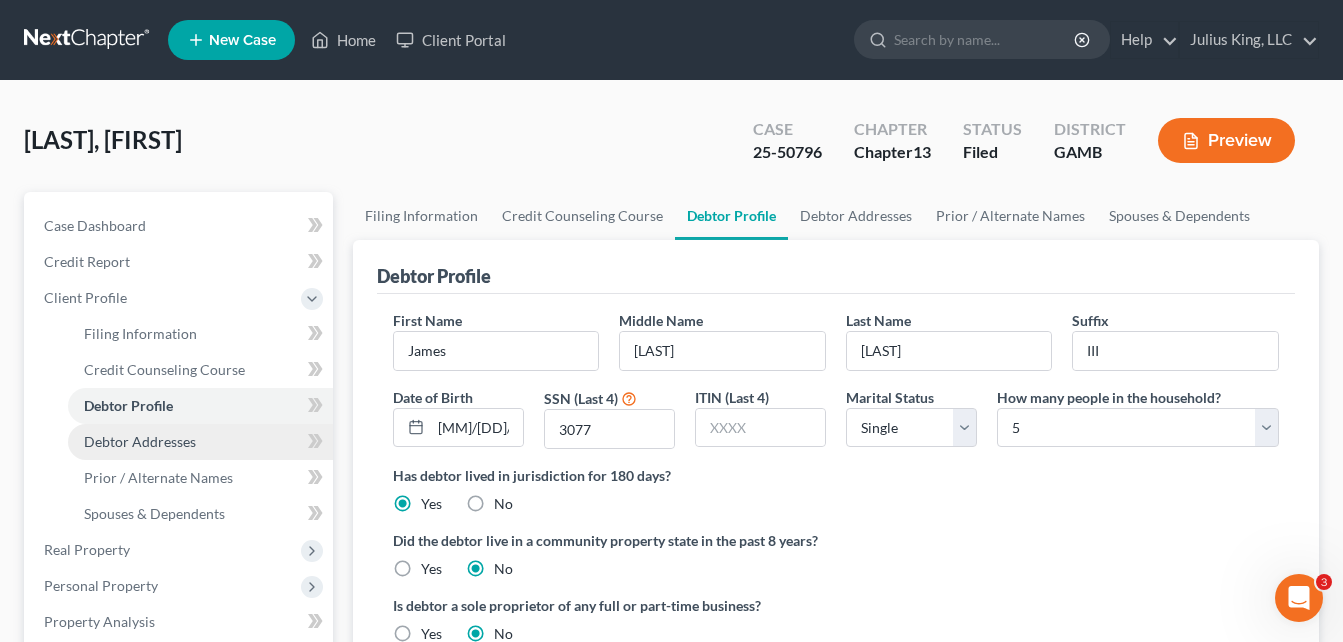 click on "Debtor Addresses" at bounding box center (140, 441) 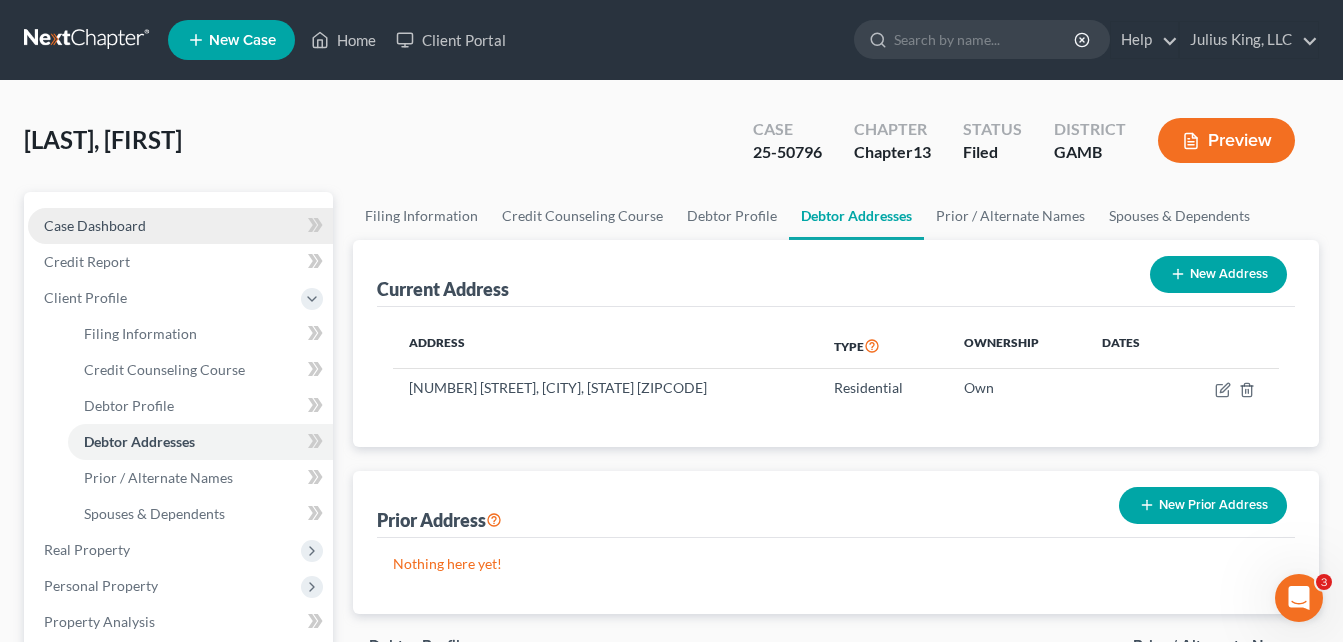 click on "Case Dashboard" at bounding box center (95, 225) 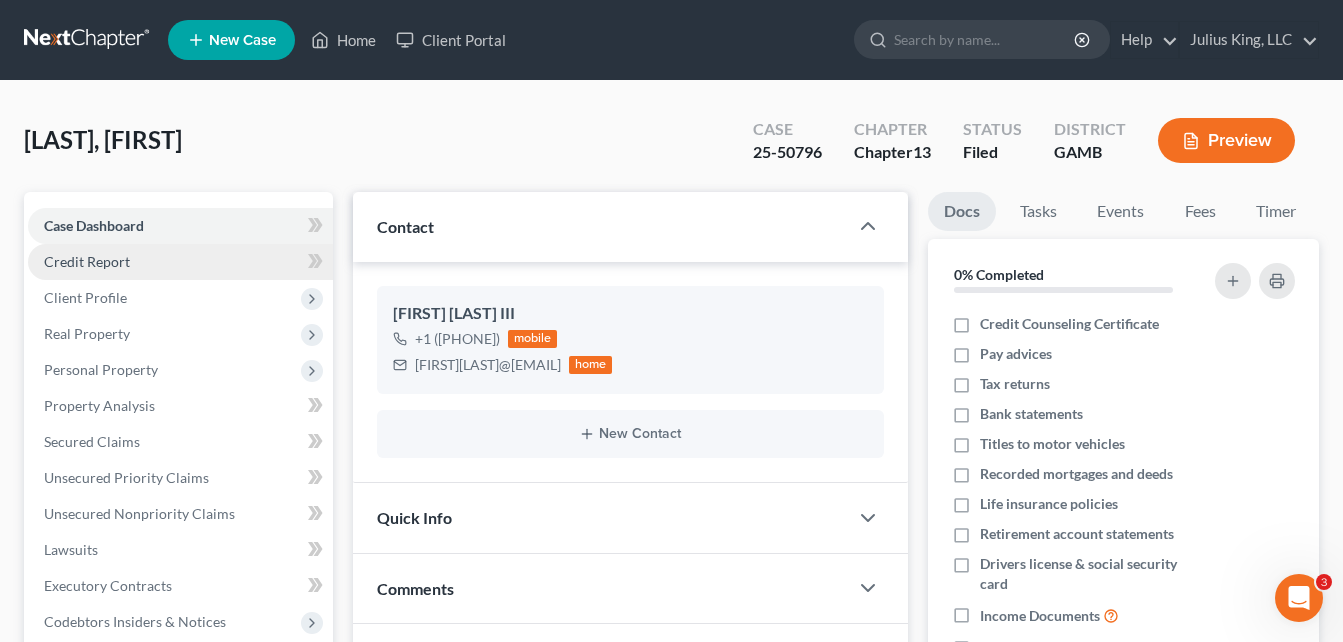 click on "Credit Report" at bounding box center [87, 261] 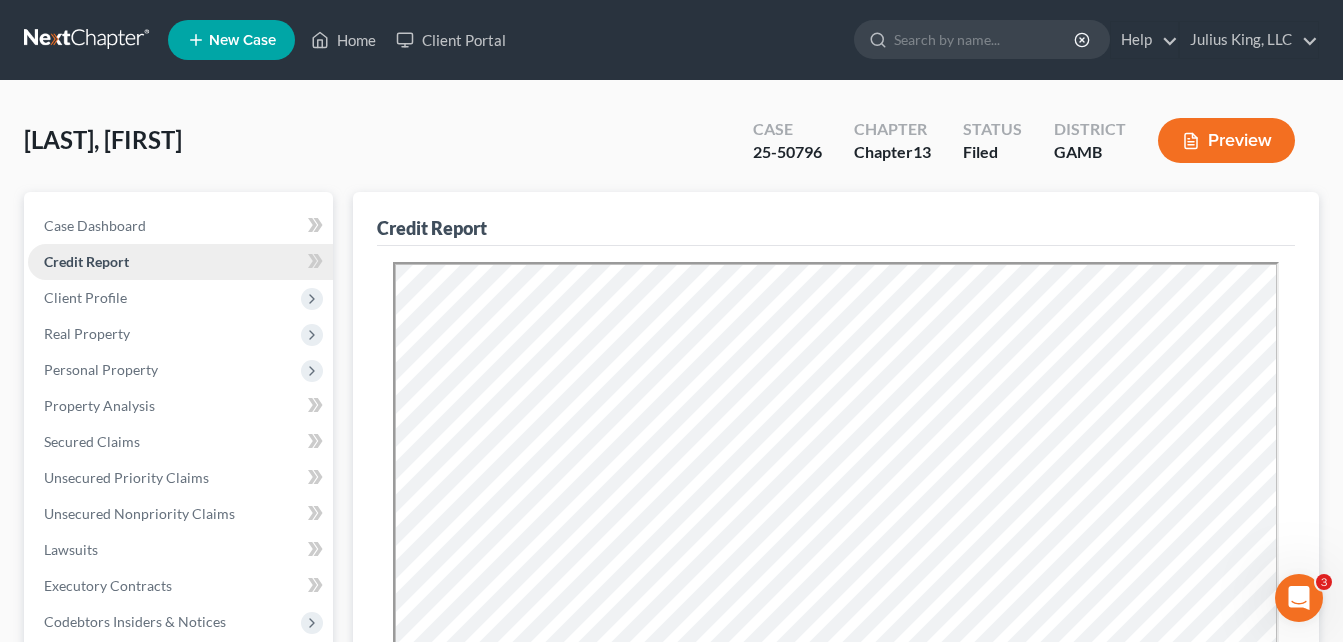 scroll, scrollTop: 0, scrollLeft: 0, axis: both 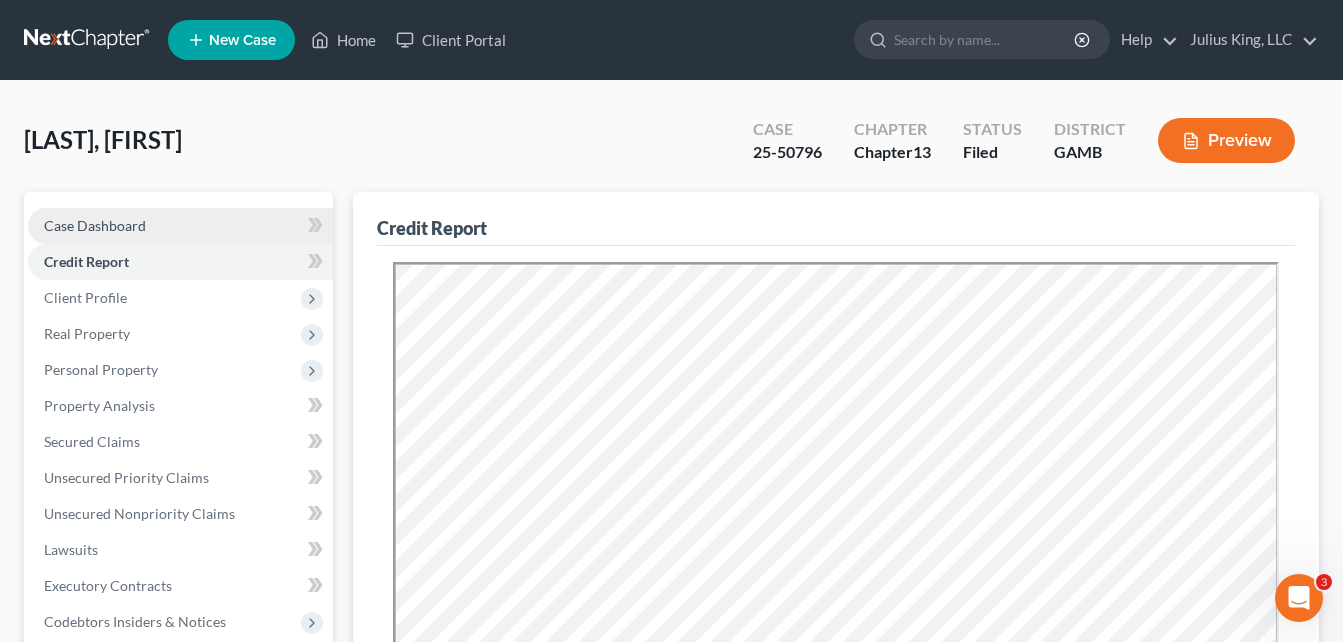 click on "Case Dashboard" at bounding box center (95, 225) 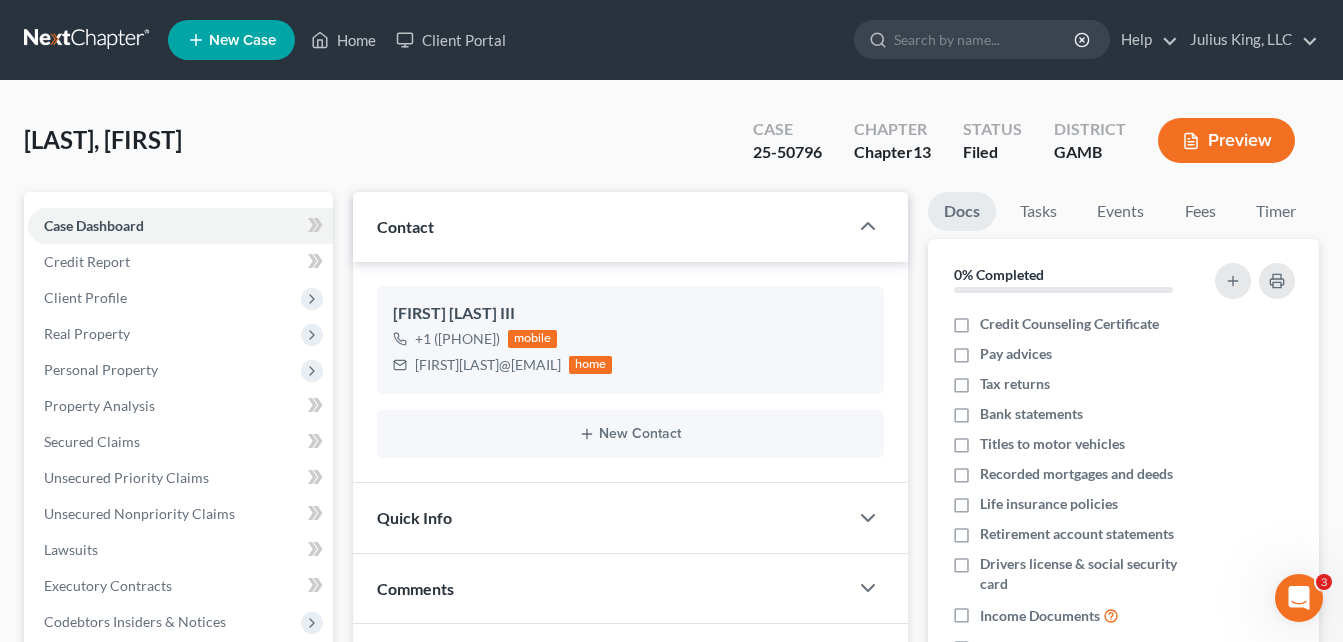 click on "[LAST_NAME], [FIRST_NAME] Upgraded Case [CASE_NUMBER] Chapter Chapter  13 Status Filed District GAMB Preview" at bounding box center (671, 148) 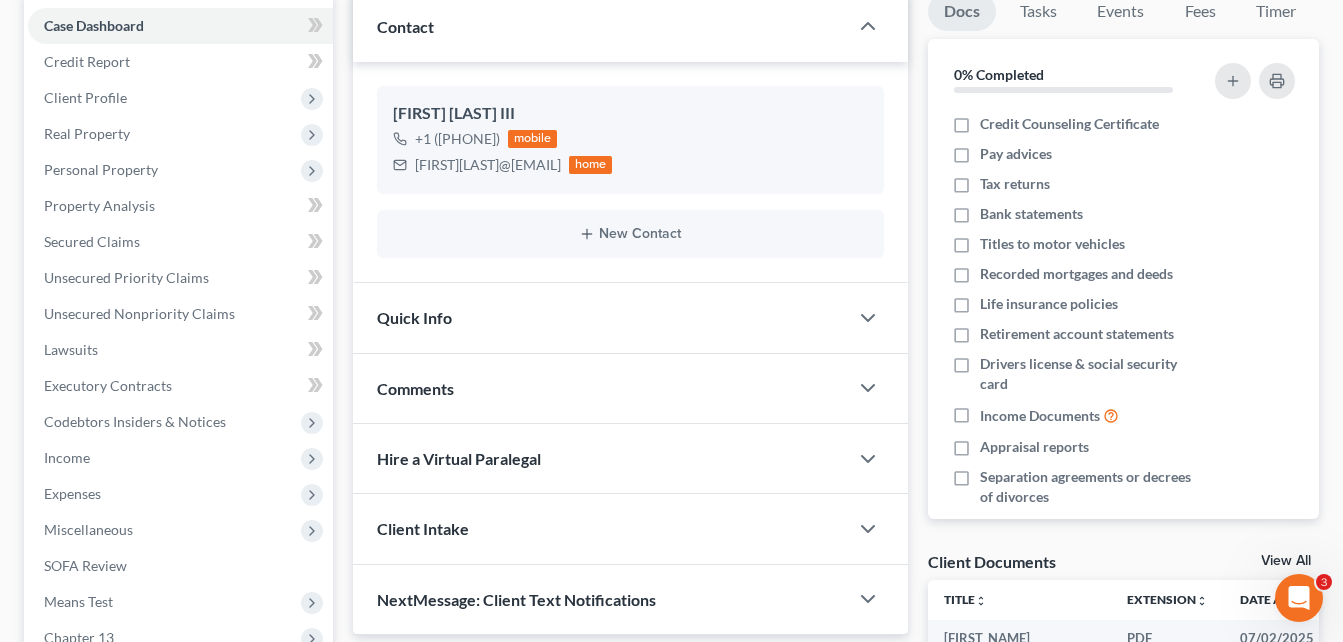 scroll, scrollTop: 160, scrollLeft: 0, axis: vertical 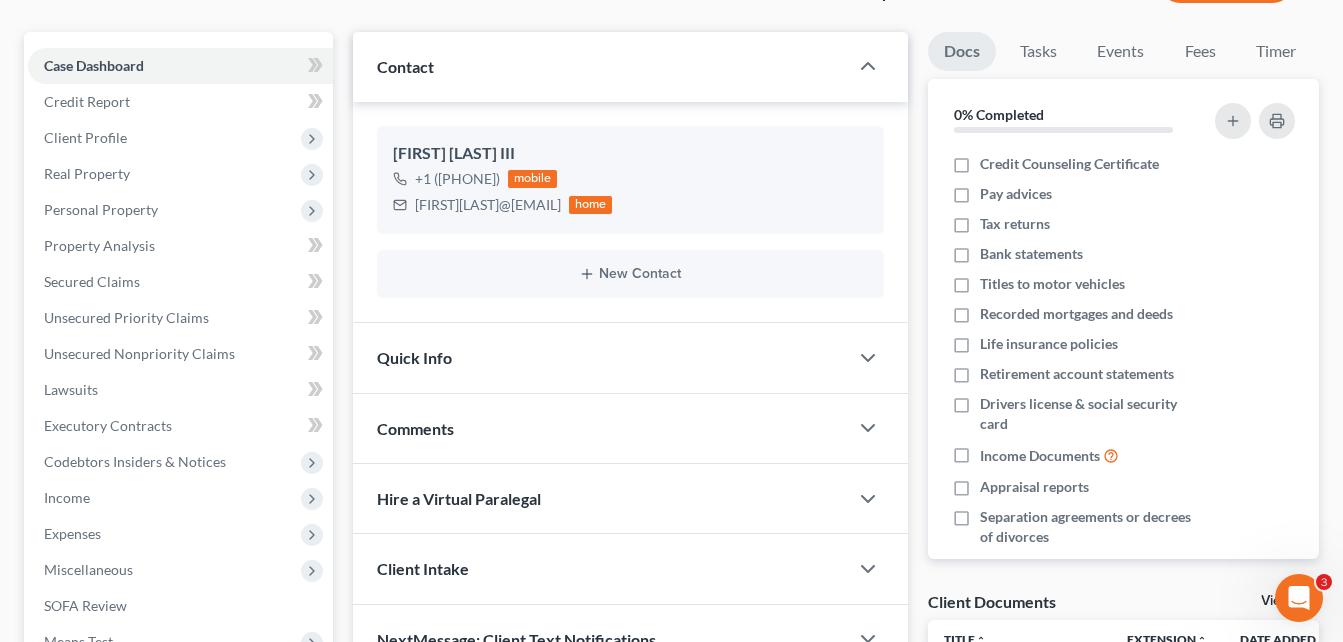 click on "Comments" at bounding box center [415, 428] 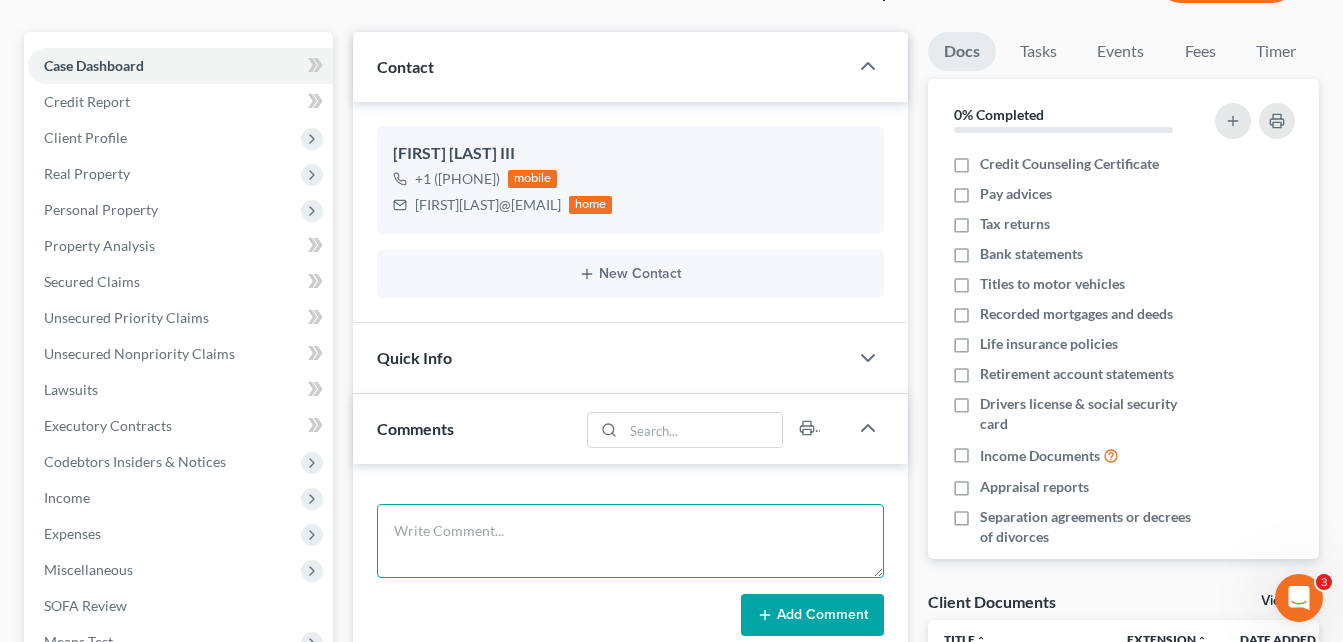 click at bounding box center (630, 541) 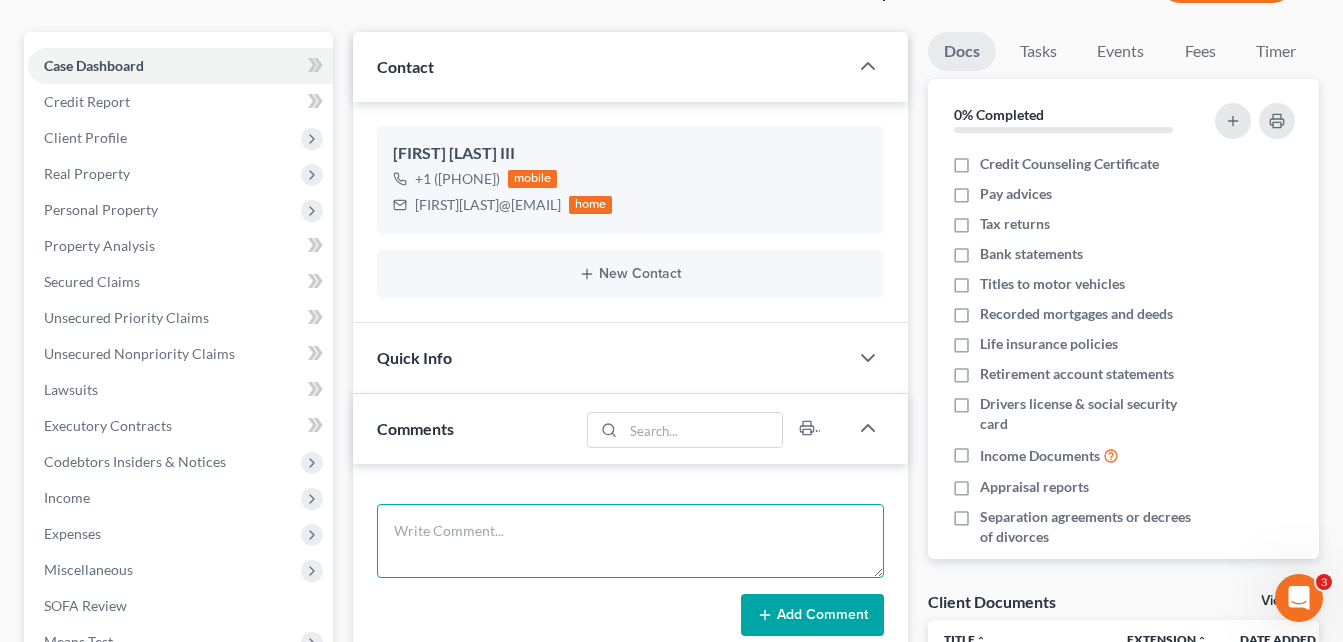 type on "K" 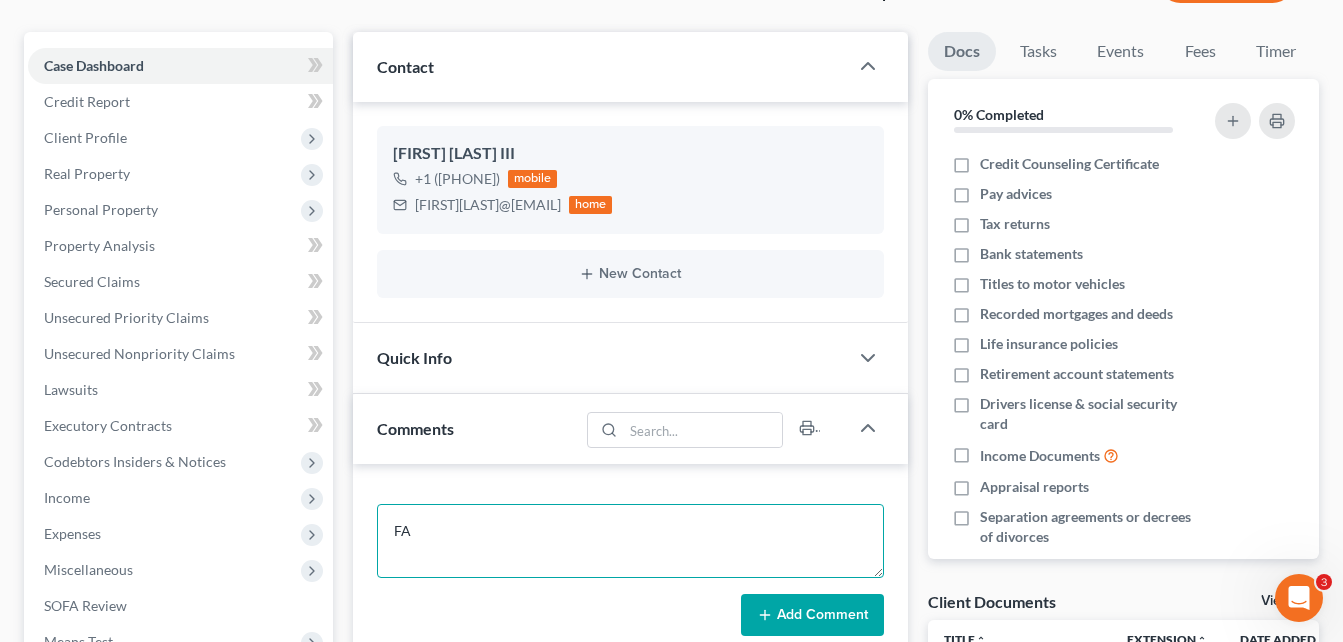 type on "F" 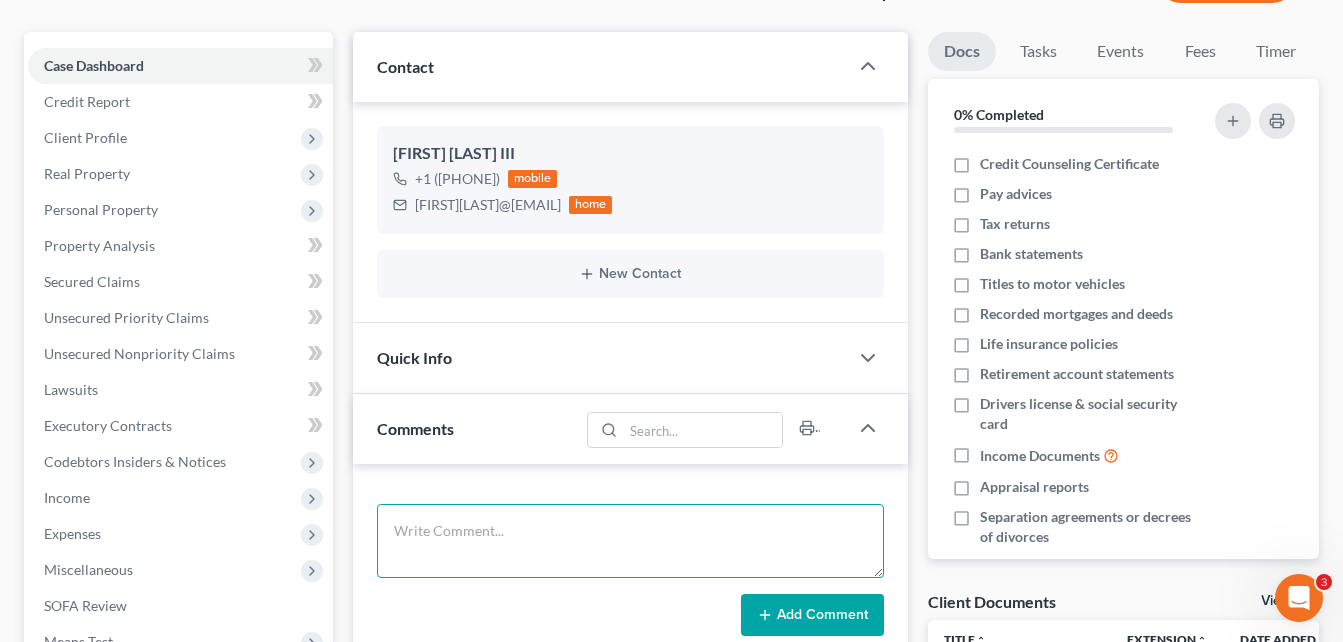 type on "L" 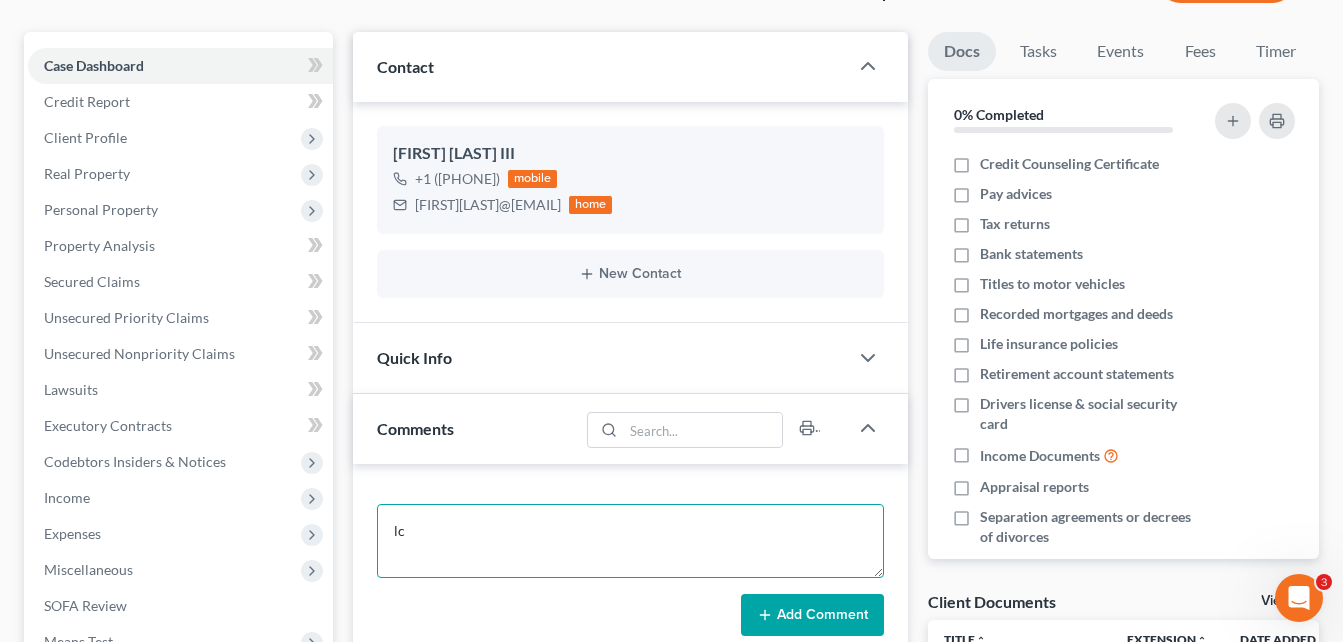 type on "l" 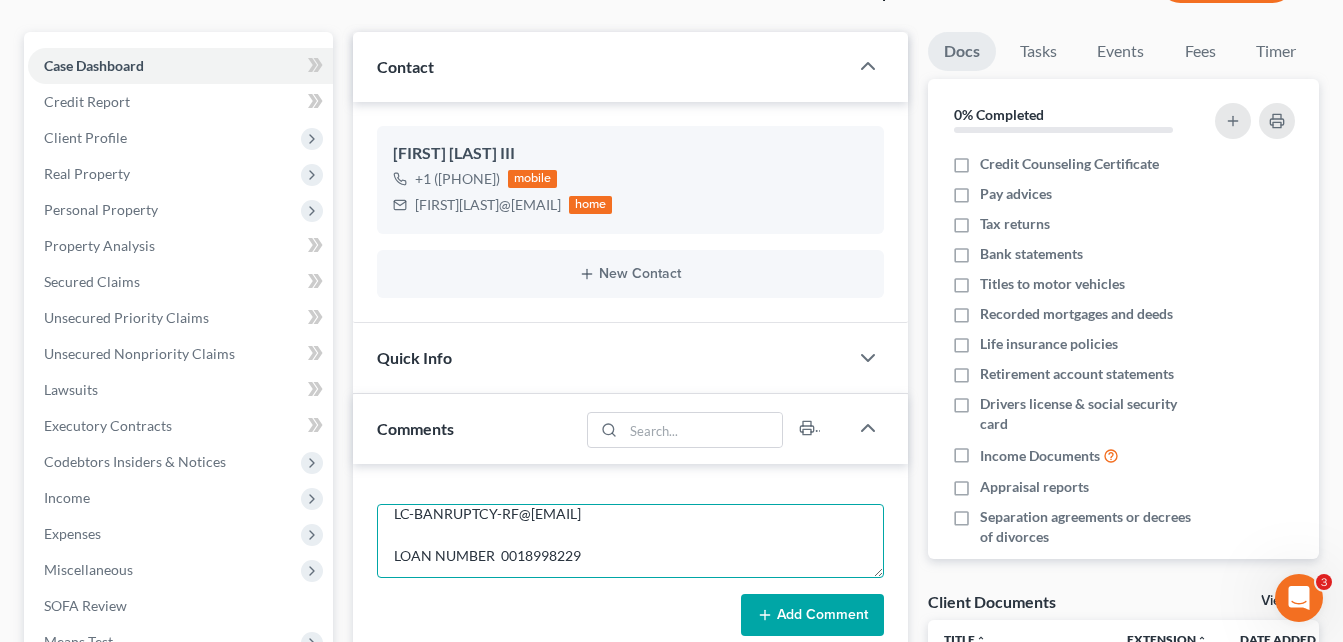 scroll, scrollTop: 26, scrollLeft: 0, axis: vertical 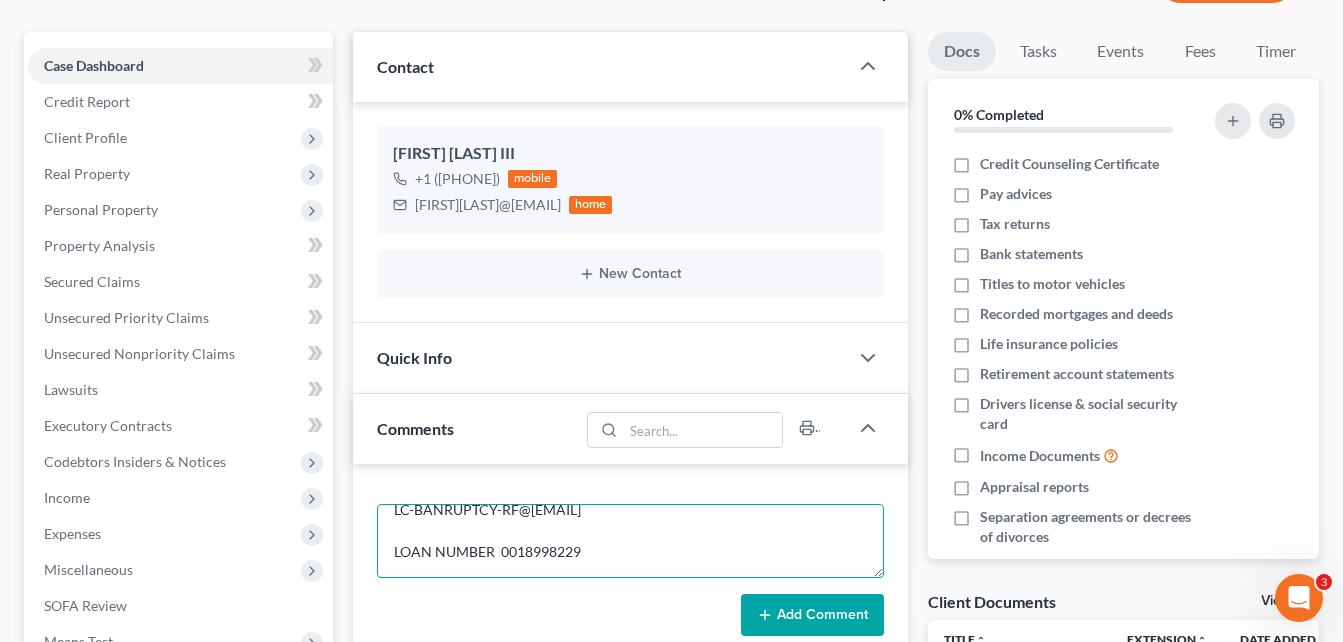 type on "LC-BANRUPTCY-RF@[EMAIL]
LOAN NUMBER  0018998229" 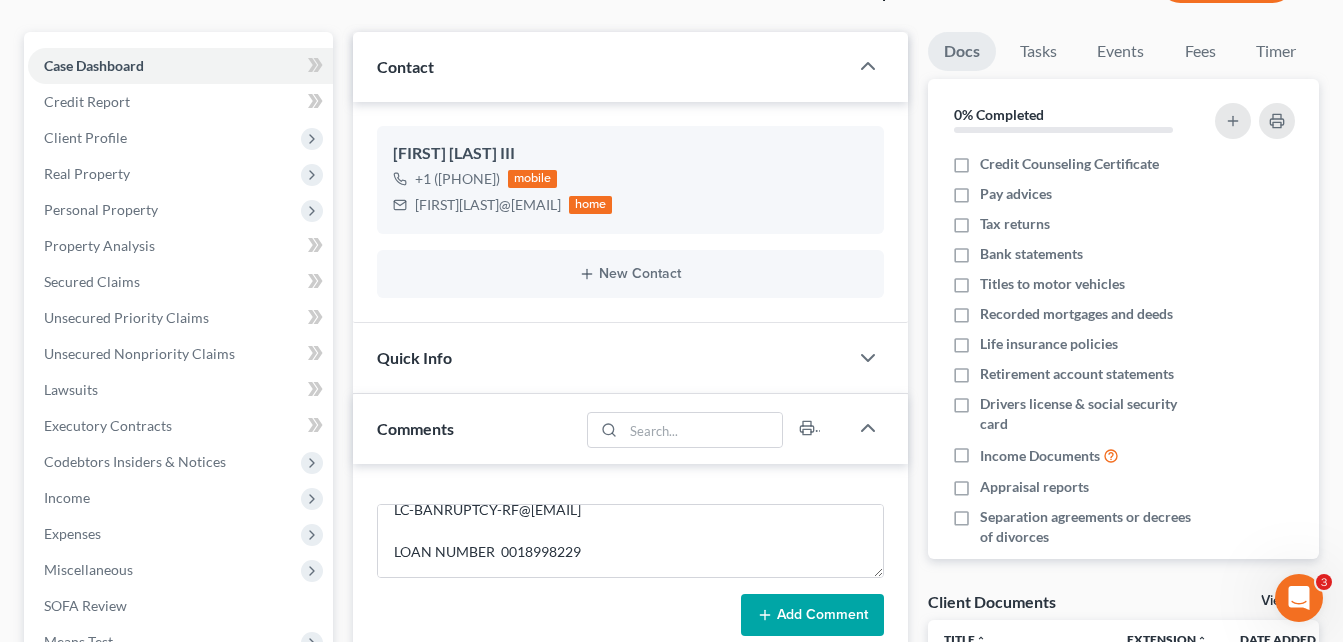 click on "Add Comment" at bounding box center [812, 615] 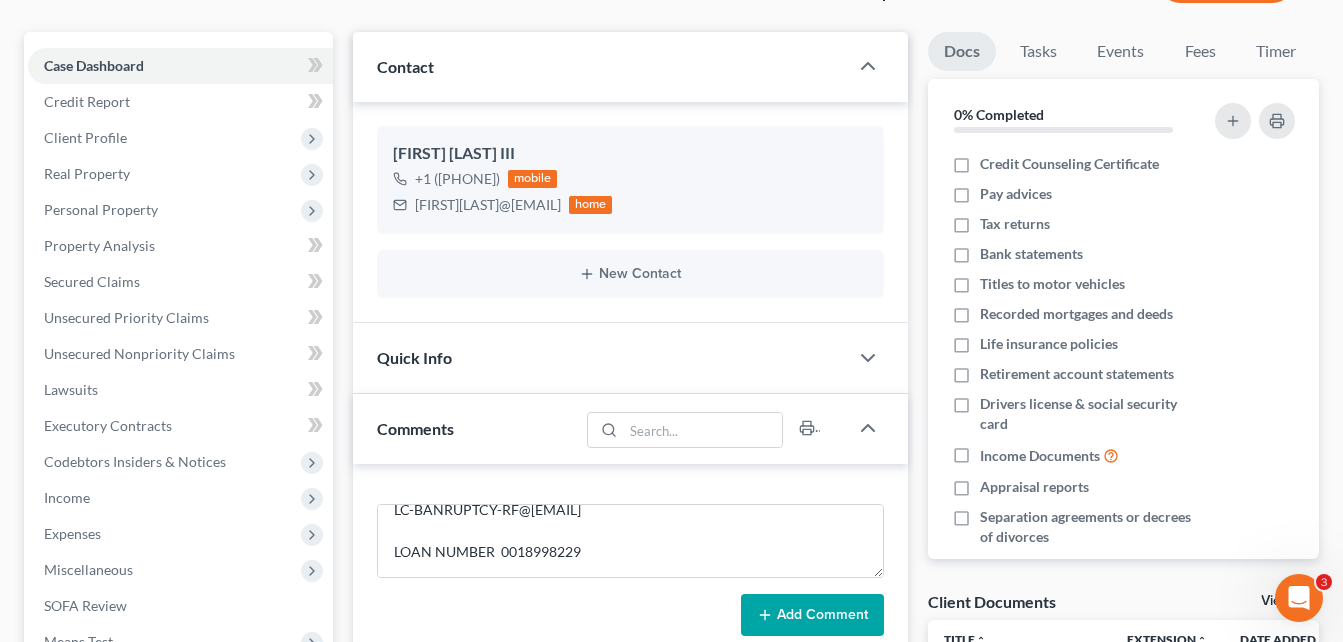 type 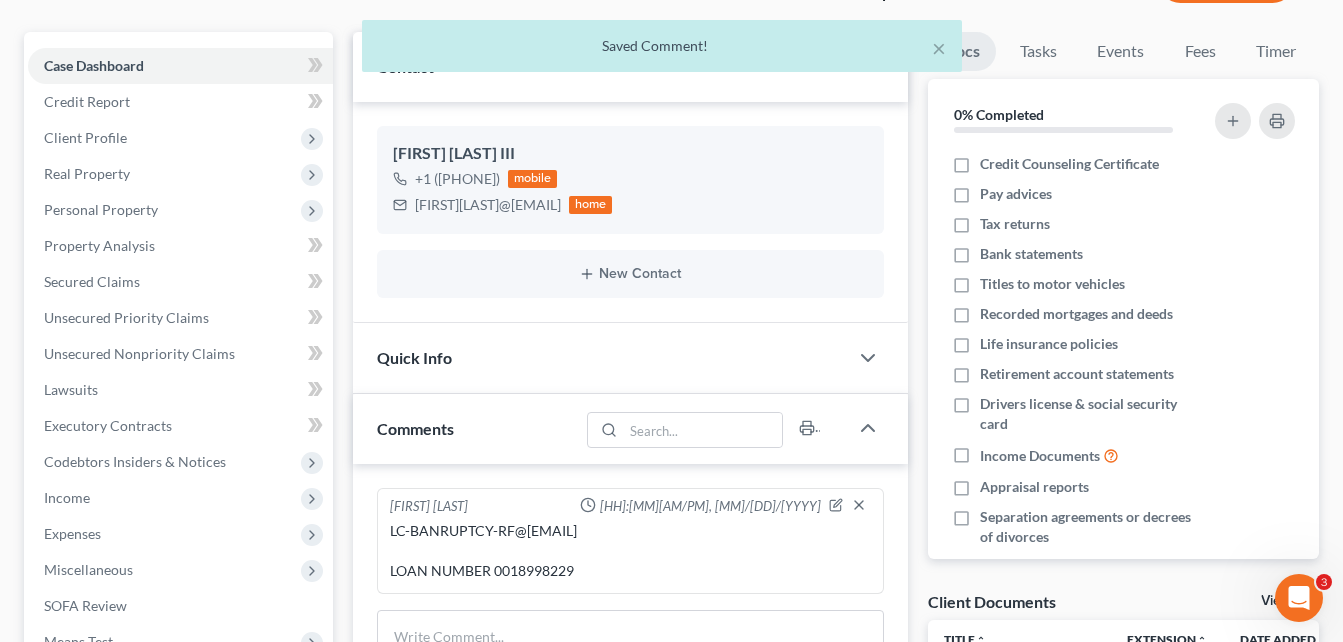 scroll, scrollTop: 0, scrollLeft: 0, axis: both 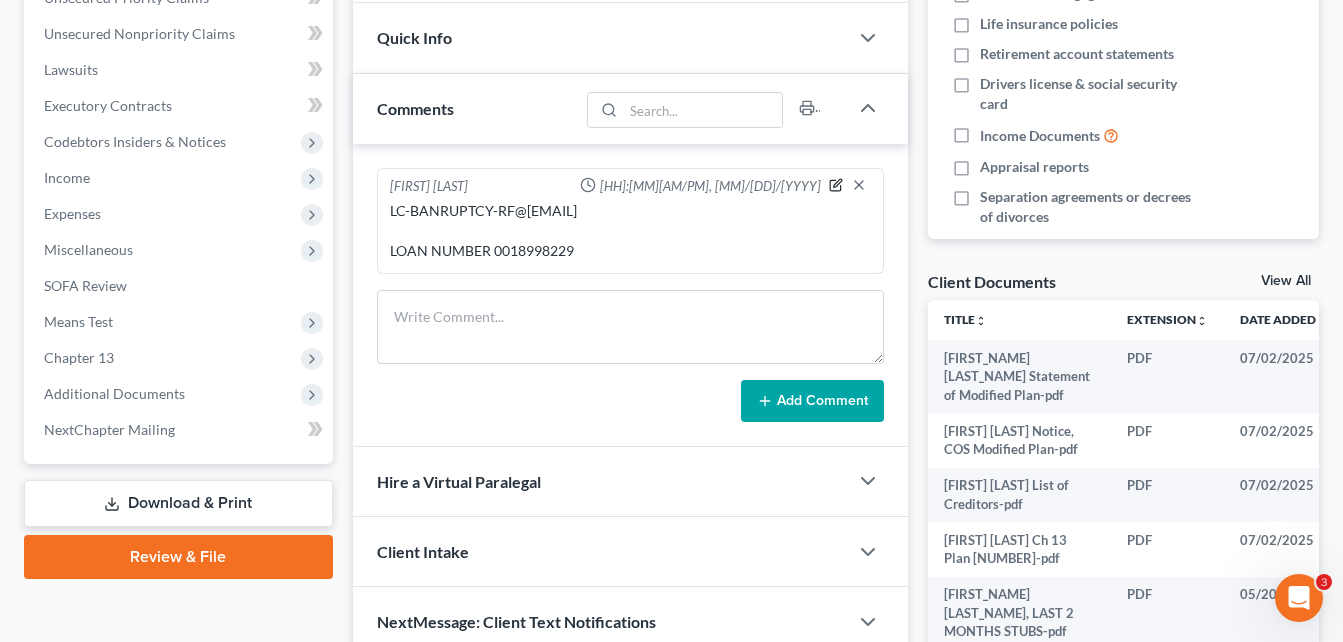 click 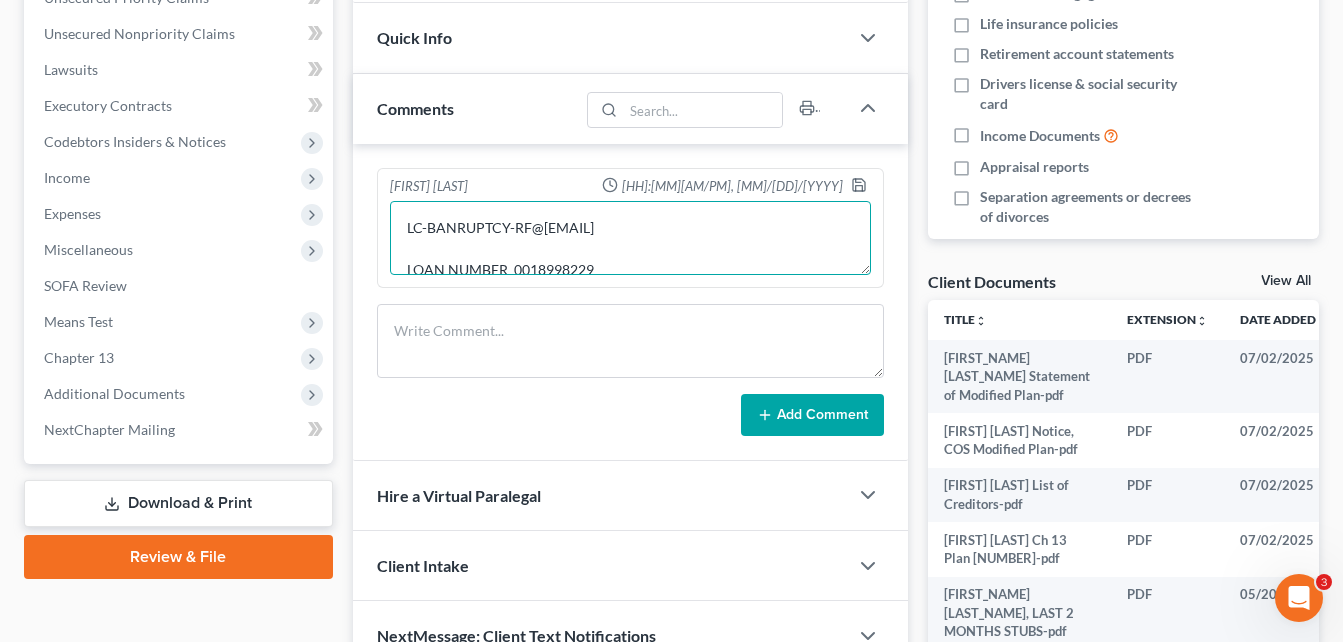 click on "LC-BANRUPTCY-RF@[EMAIL]
LOAN NUMBER  0018998229" at bounding box center (630, 238) 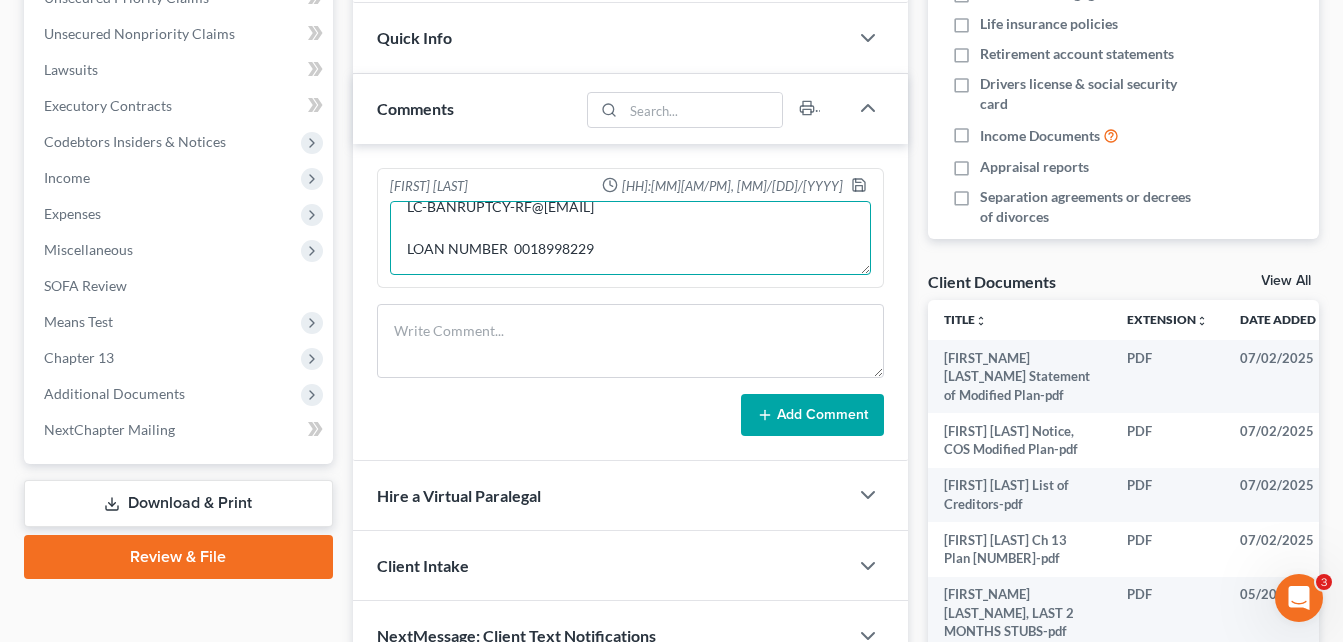 scroll, scrollTop: 68, scrollLeft: 0, axis: vertical 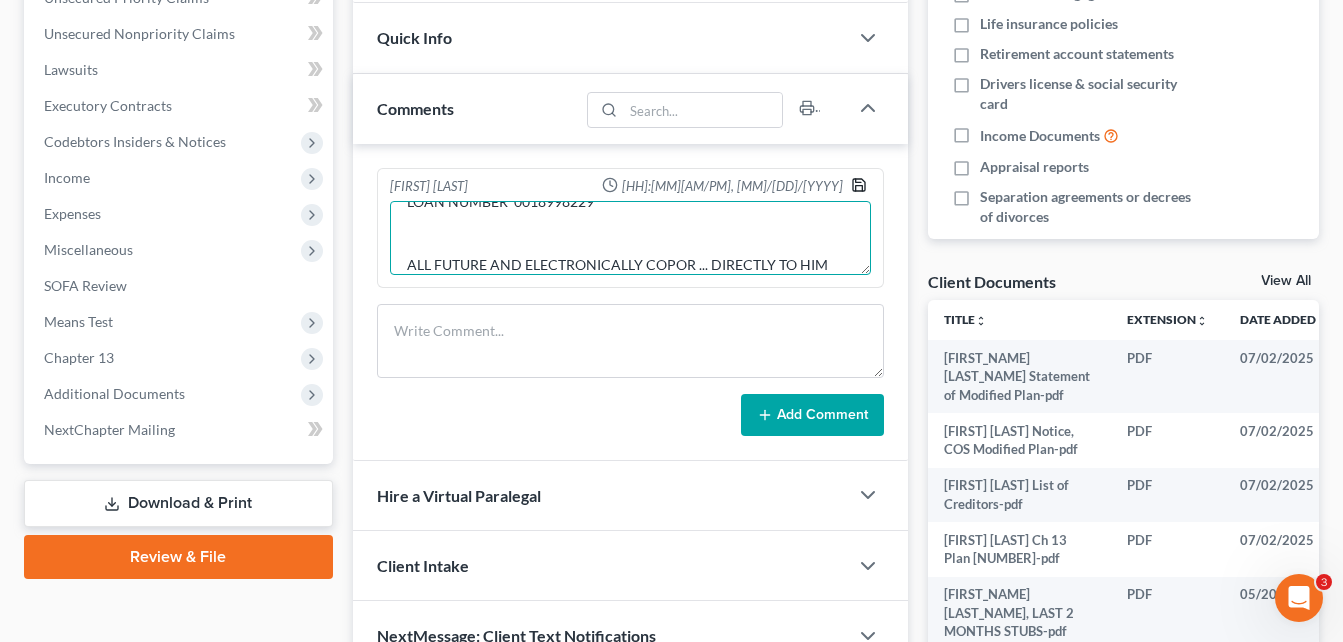 type on "LC-BANRUPTCY-RF@[EMAIL]
LOAN NUMBER  0018998229
ALL FUTURE AND ELECTRONICALLY COPOR ... DIRECTLY TO HIM" 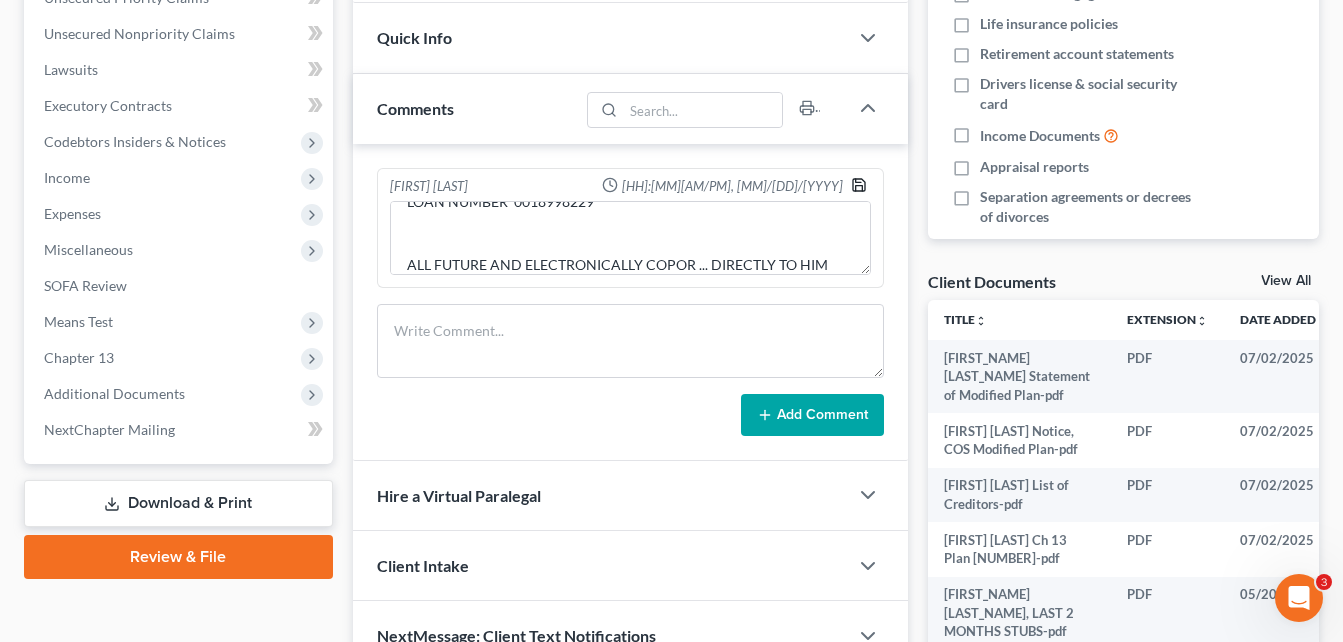click 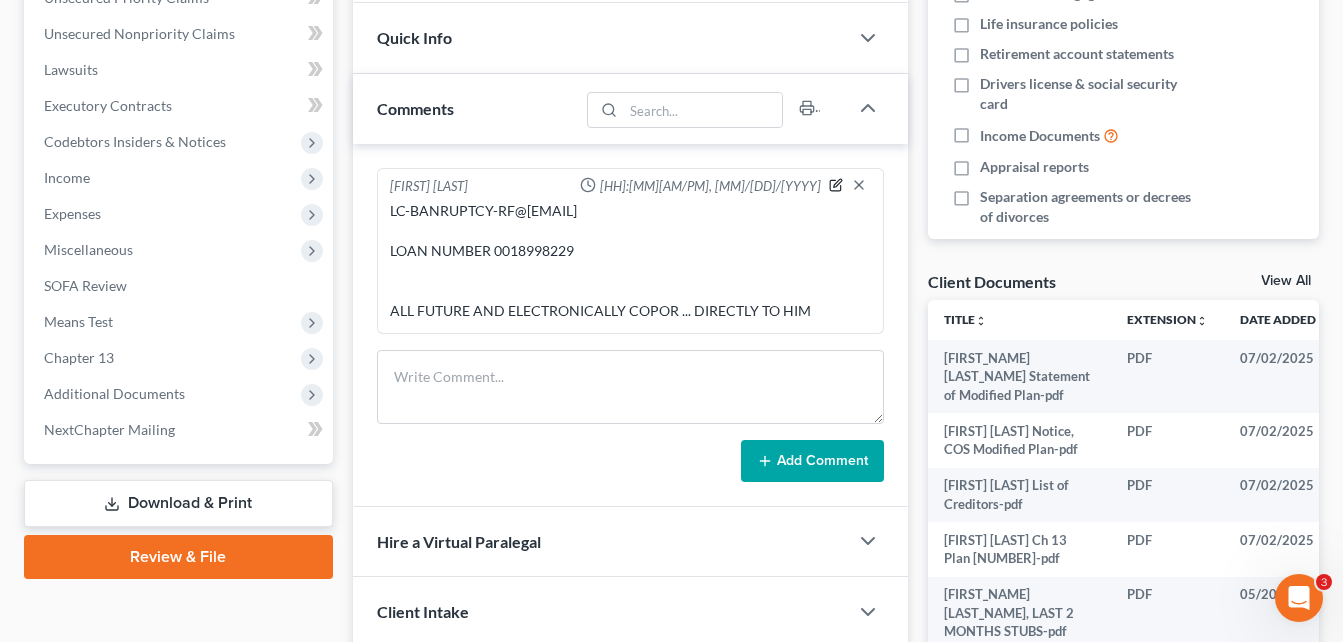 click 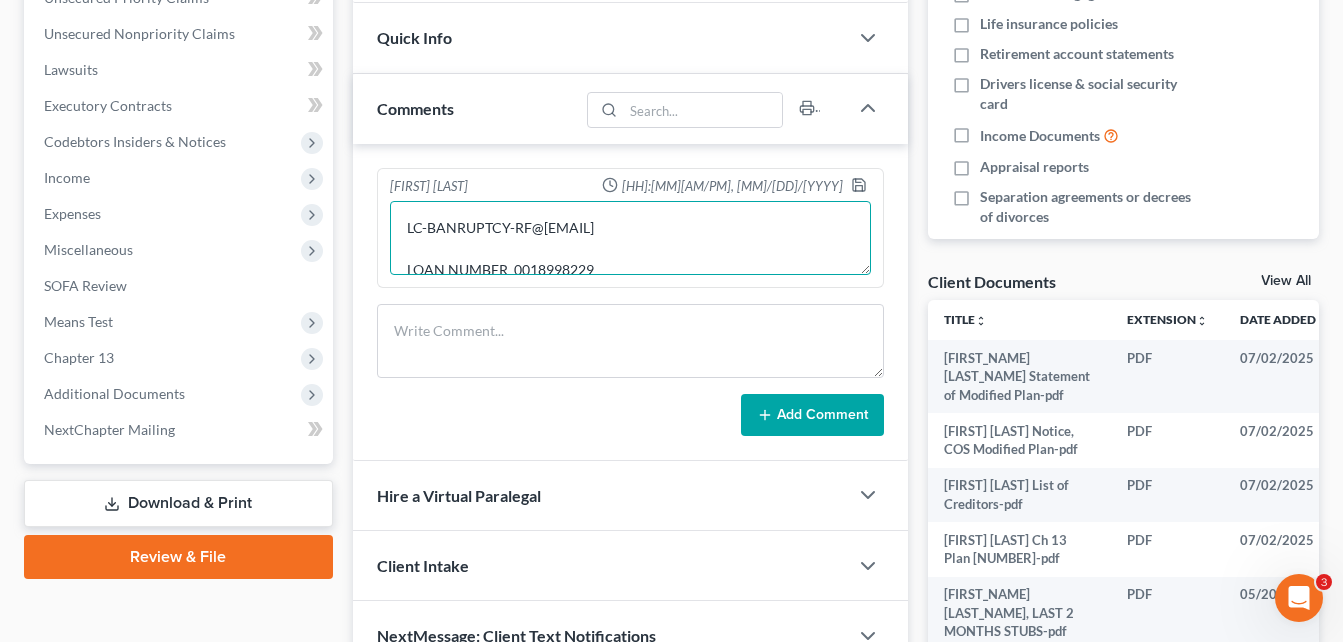 click on "LC-BANRUPTCY-RF@[EMAIL]
LOAN NUMBER  0018998229
ALL FUTURE AND ELECTRONICALLY COPOR ... DIRECTLY TO HIM" at bounding box center [630, 238] 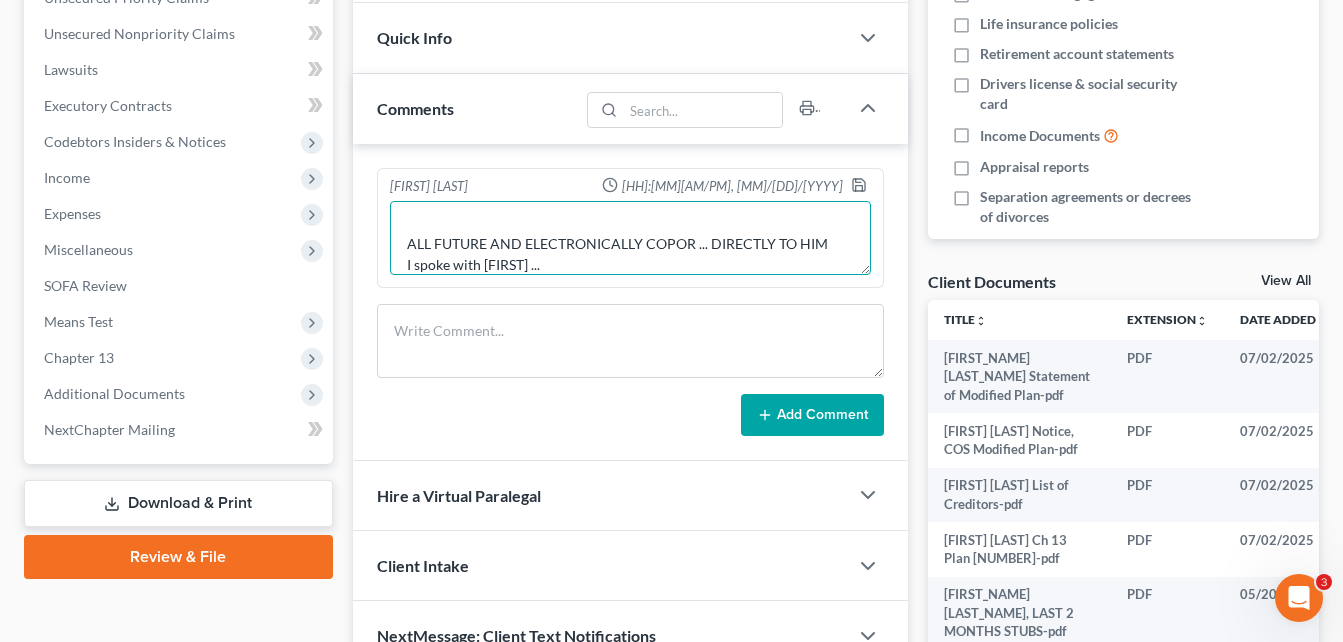 scroll, scrollTop: 110, scrollLeft: 0, axis: vertical 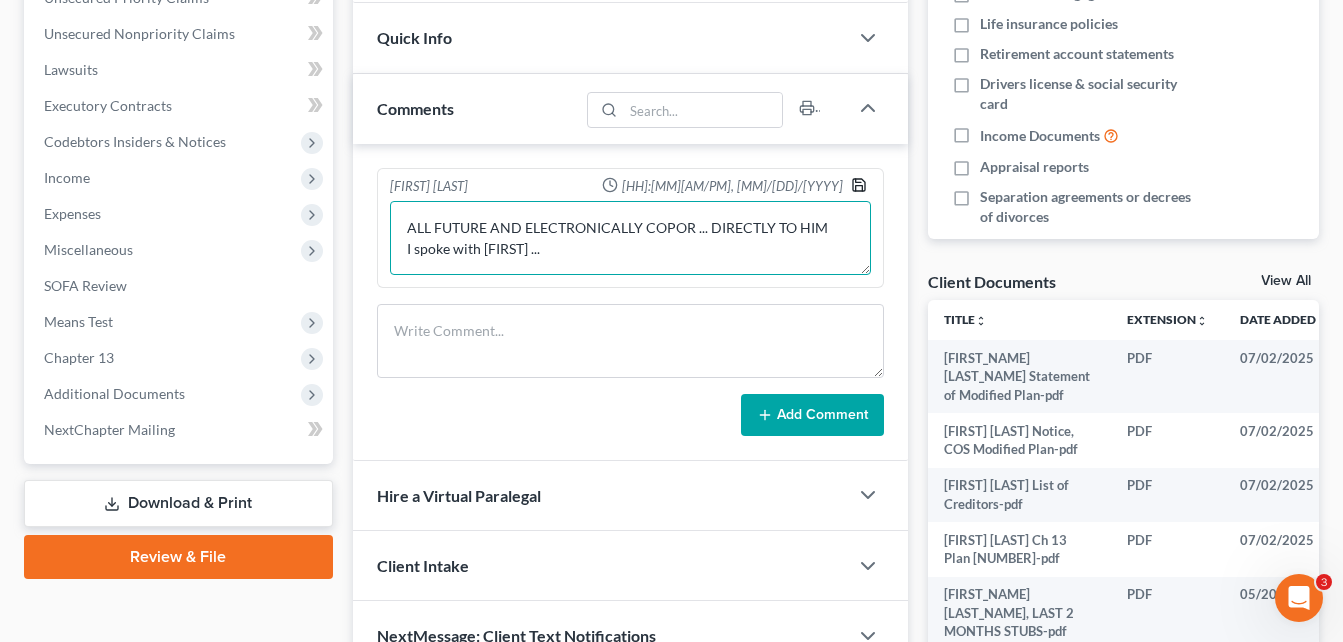 type on "LC-BANRUPTCY-RF@[EMAIL]
LOAN NUMBER  0018998229
ALL FUTURE AND ELECTRONICALLY COPOR ... DIRECTLY TO HIM
I spoke with [FIRST] ..." 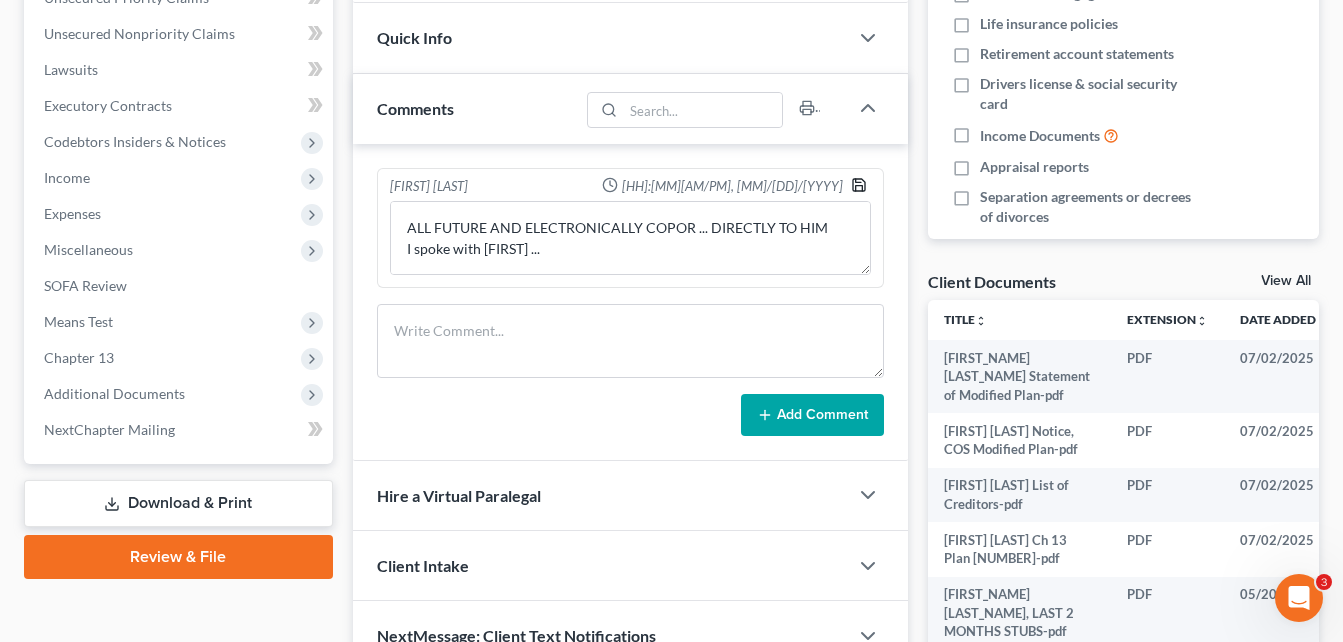 click 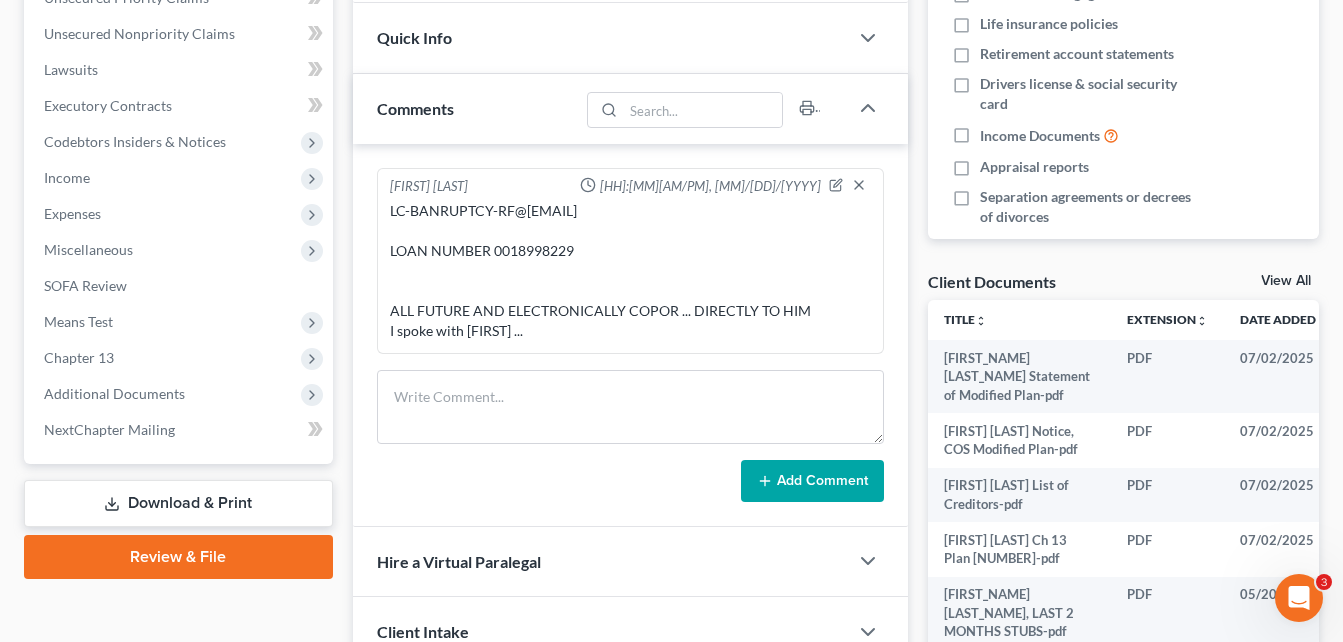 click on "Updates & News × Georgia Middle District Notes: Take a look at NextChapter's  District Notes  to see all available forms, plans, and filing options for your court as well as any updates that are coming soon!
Need Help Preparing and Filing this Case?  Simply click on the “Hire a Virtual Paralegal” option below! Contact
[FIRST] [LAST] +1 ([PHONE]) mobile [EMAIL] home New Contact
Quick Info Status Discharged Discharged & Reported Discharge Litigation Dismissal Notice Dismissed Dismissed & Litigation Filed Filed / Pre 341 Inactive In Progress Lead Lost Lead Plan Confirmation Plan Failing Possible Post 341 Pre Confirmation Preparing to File Ready to File Ready to Sign Rejected Retained To Review Withdrawn As Counsel Referral Source
Select Word Of Mouth Previous Clients Direct Mail Website Google Search Modern Attorney Other (specify)
IC Date
None
close
Date
Time" at bounding box center (630, 225) 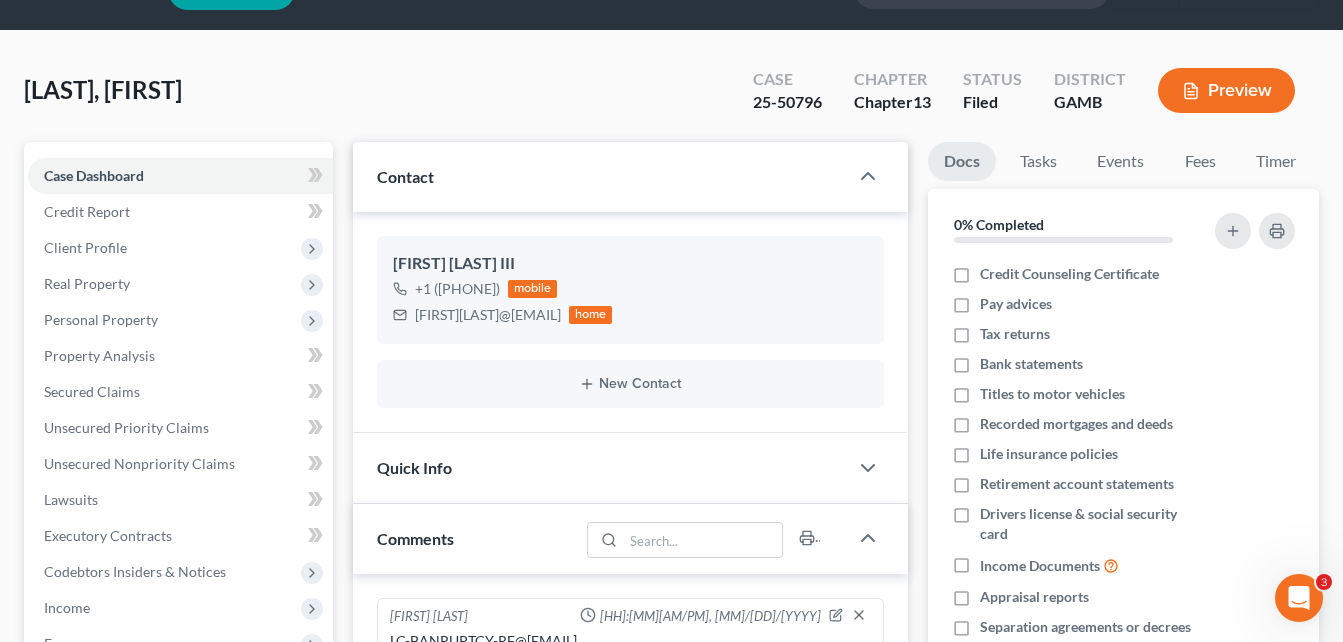scroll, scrollTop: 0, scrollLeft: 0, axis: both 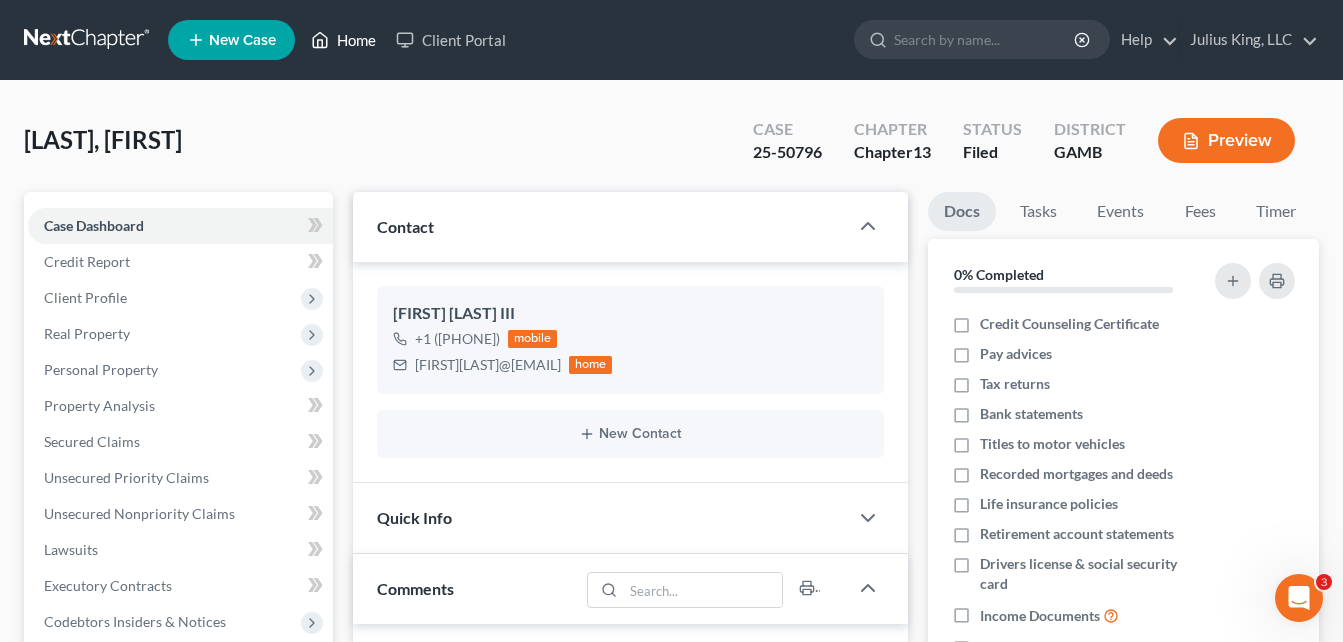 click on "Home" at bounding box center (343, 40) 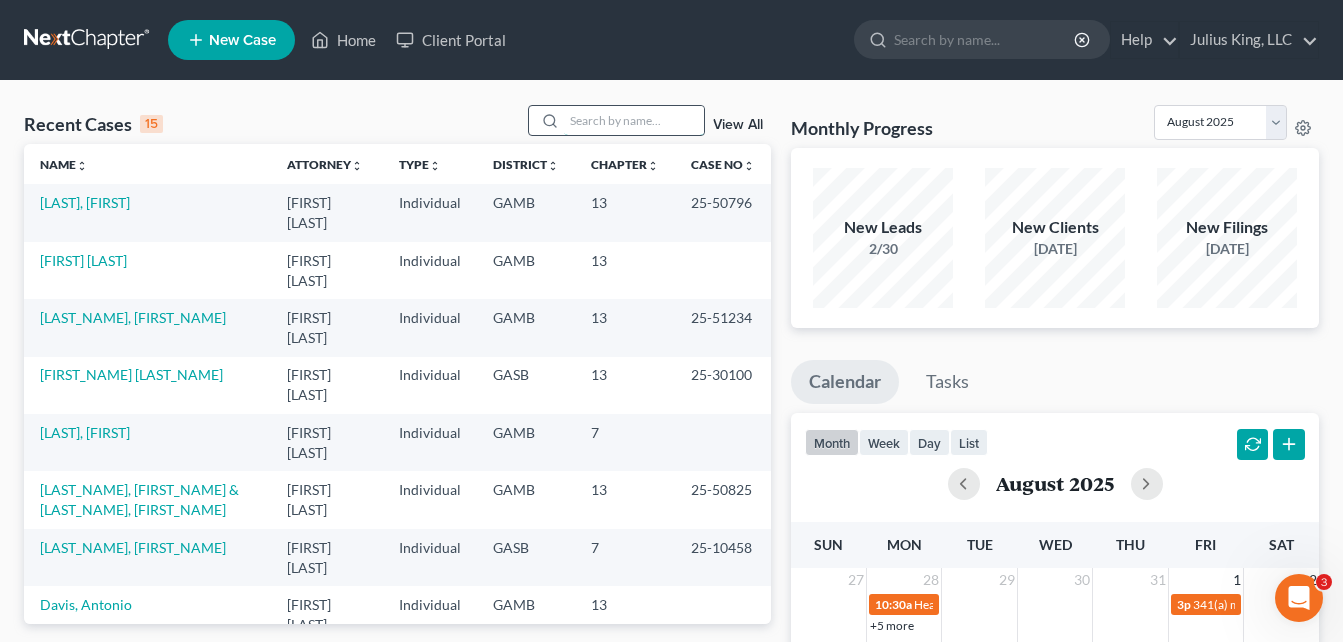 click at bounding box center [634, 120] 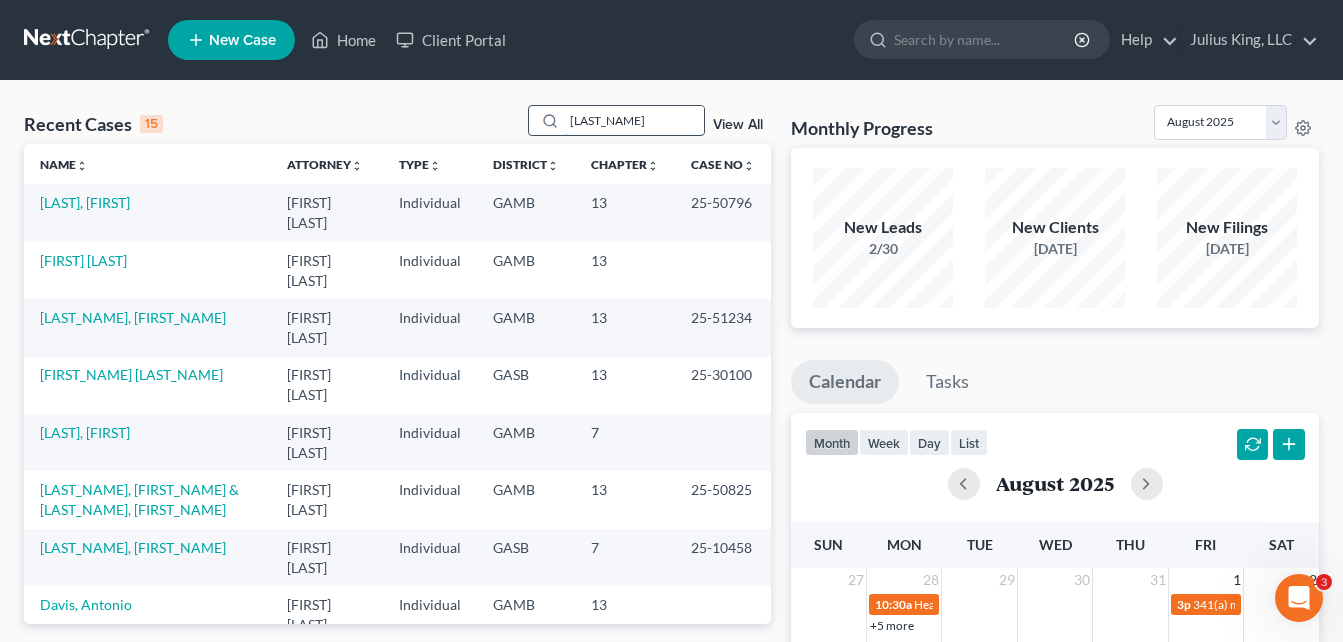 type on "[LAST_NAME]" 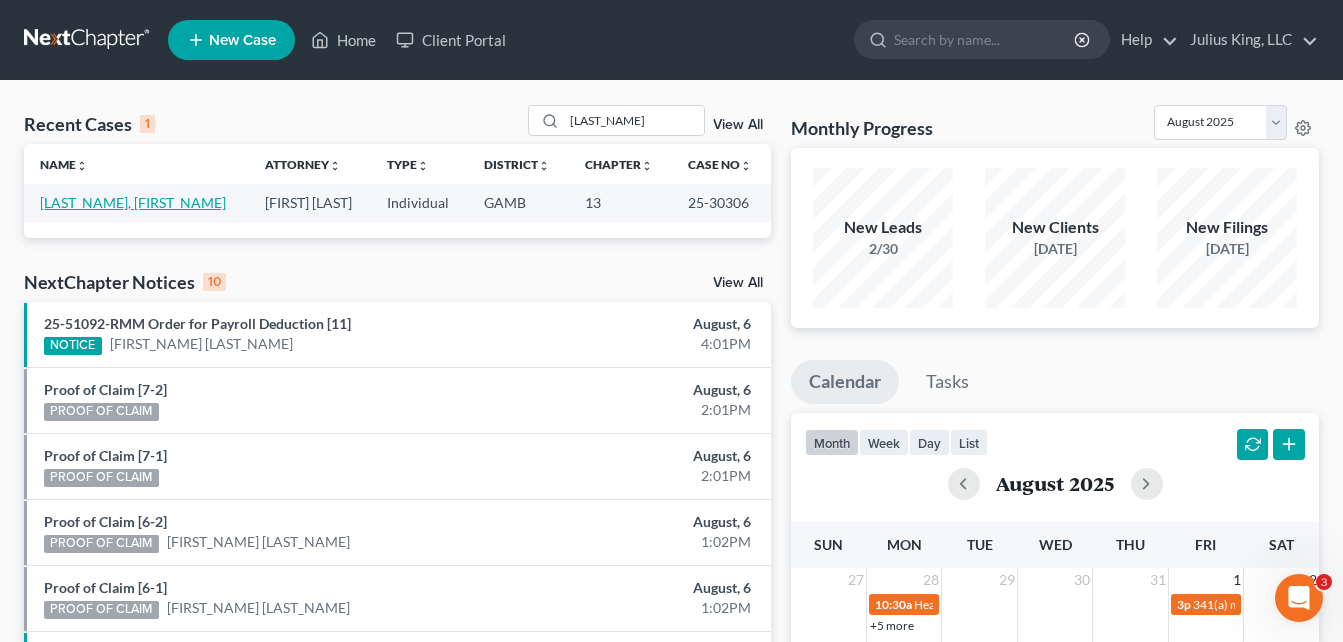 click on "[LAST_NAME], [FIRST_NAME]" at bounding box center [133, 202] 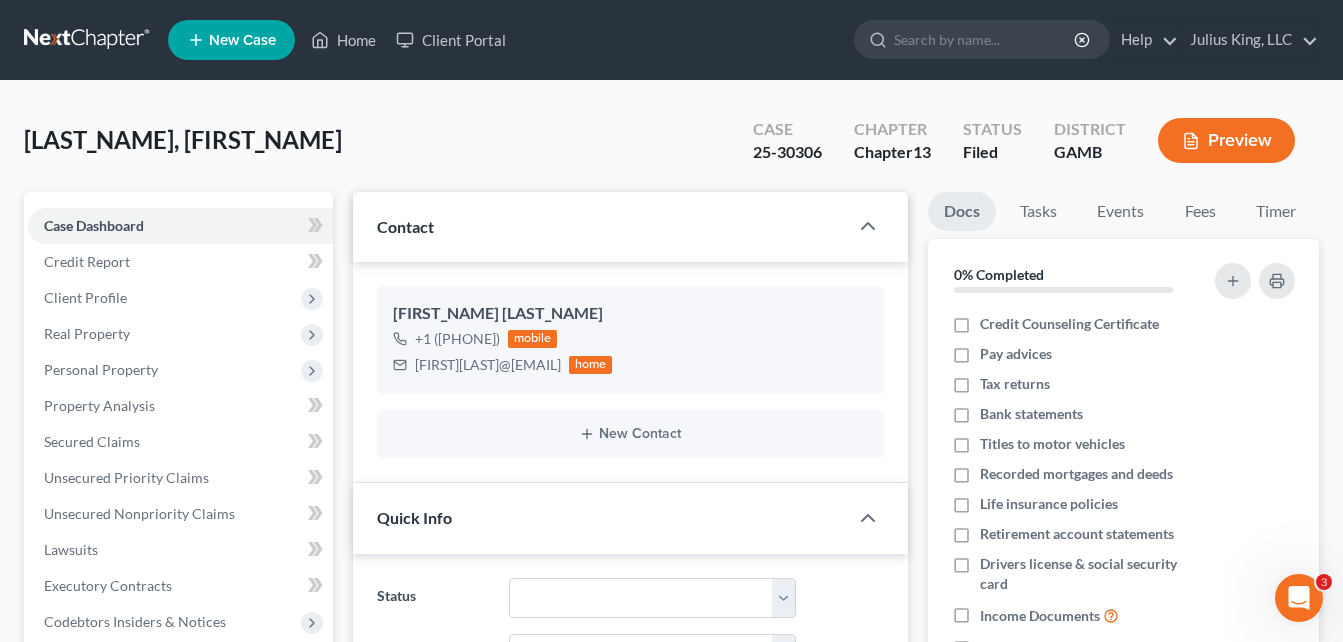 click on "[LAST], [FIRST] Upgraded Case [CASE_NUMBER] Chapter Chapter  13 Status Filed District GAMB Preview" at bounding box center (671, 148) 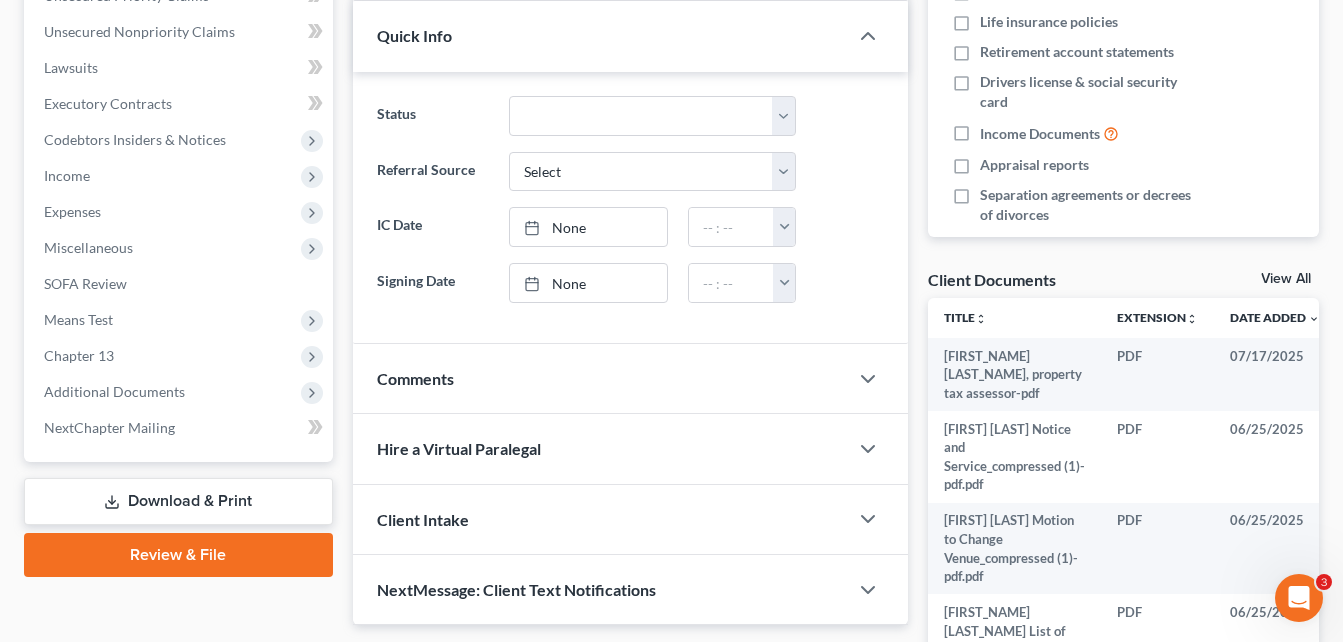 scroll, scrollTop: 646, scrollLeft: 0, axis: vertical 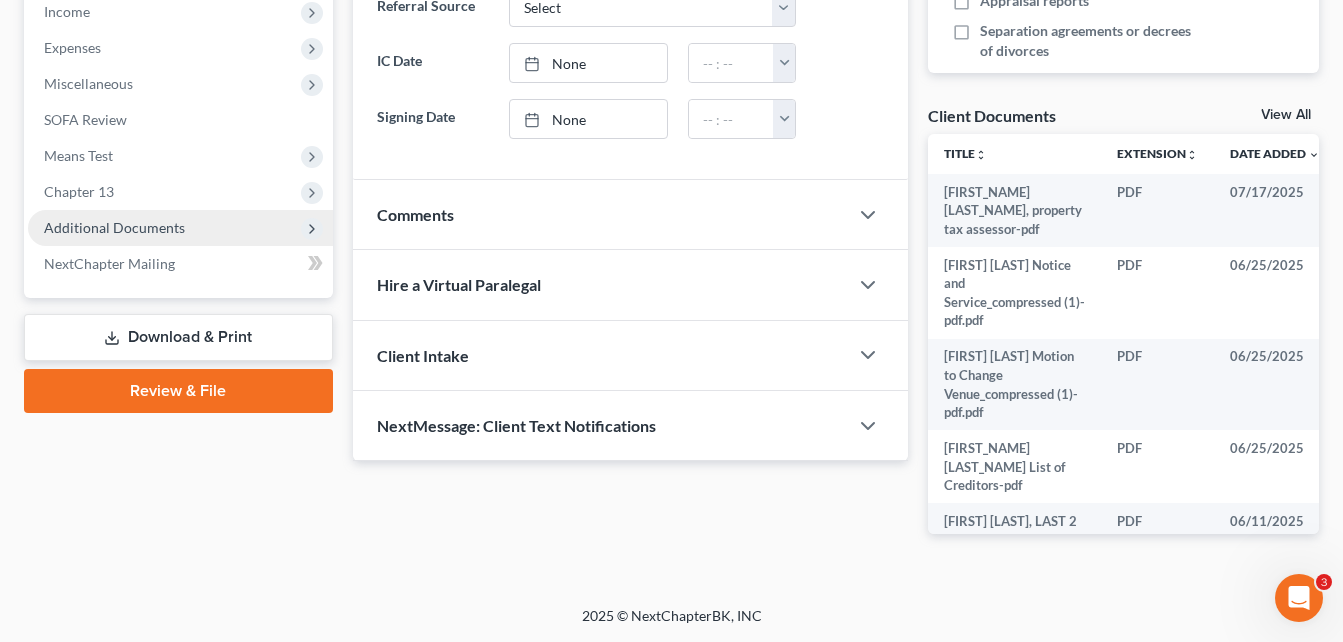 click on "Additional Documents" at bounding box center (180, 228) 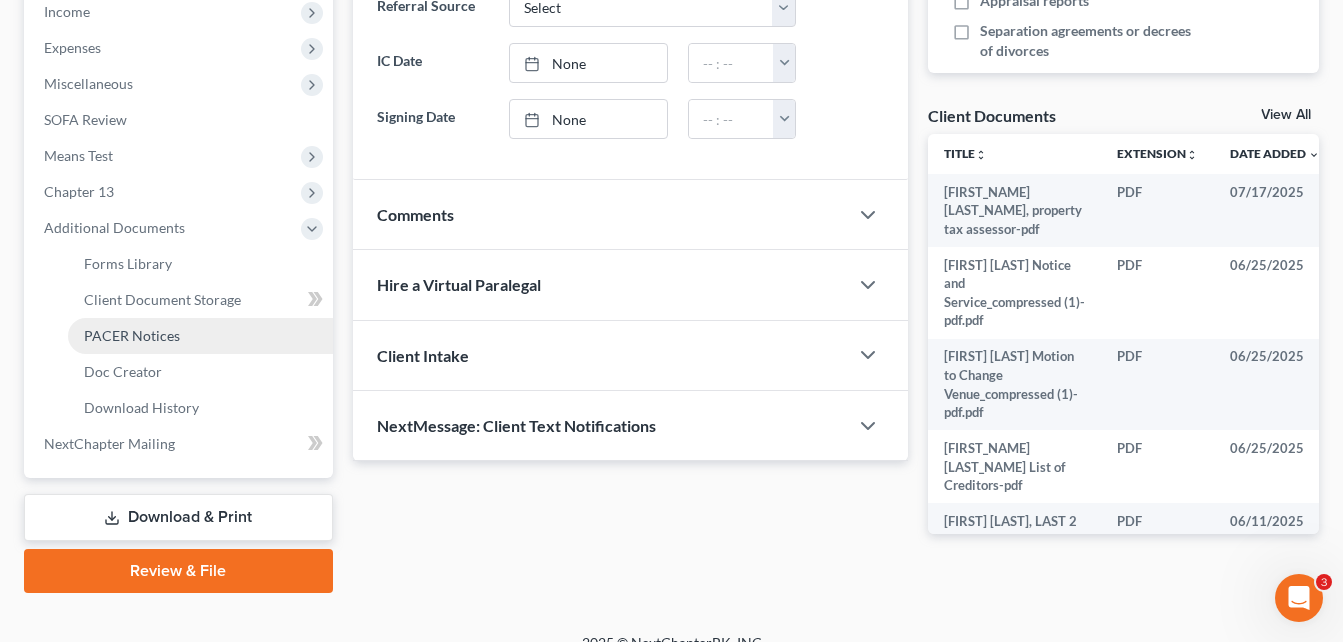 click on "PACER Notices" at bounding box center [132, 335] 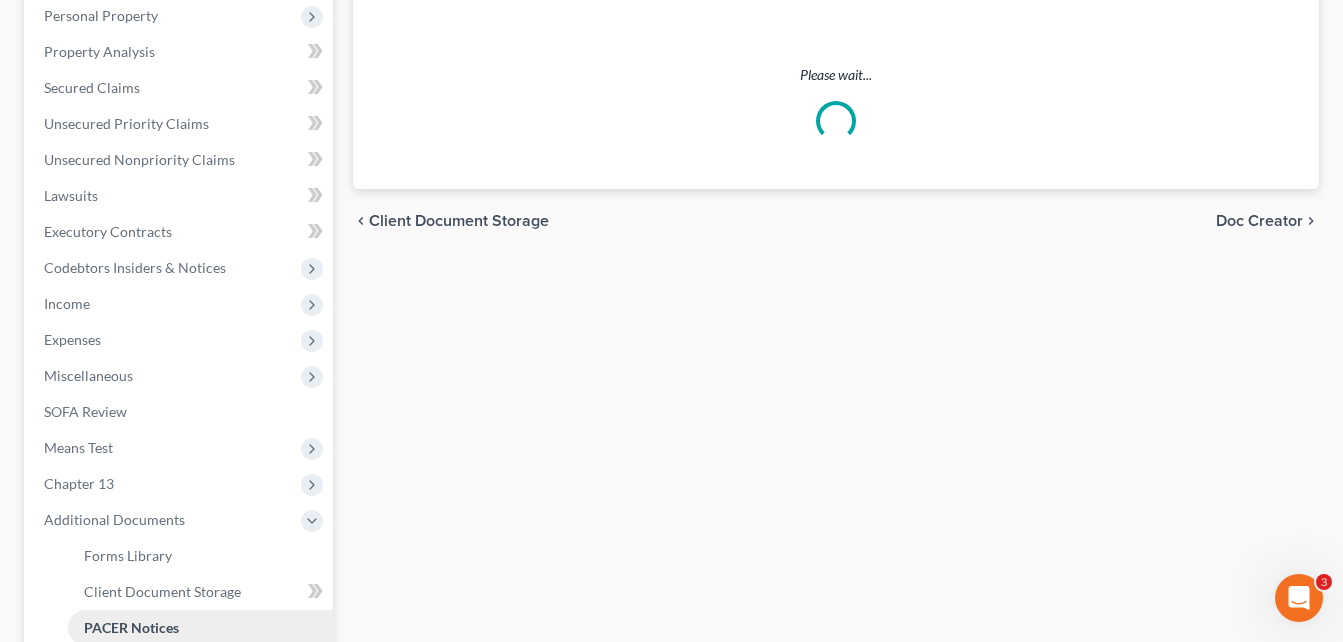 scroll, scrollTop: 0, scrollLeft: 0, axis: both 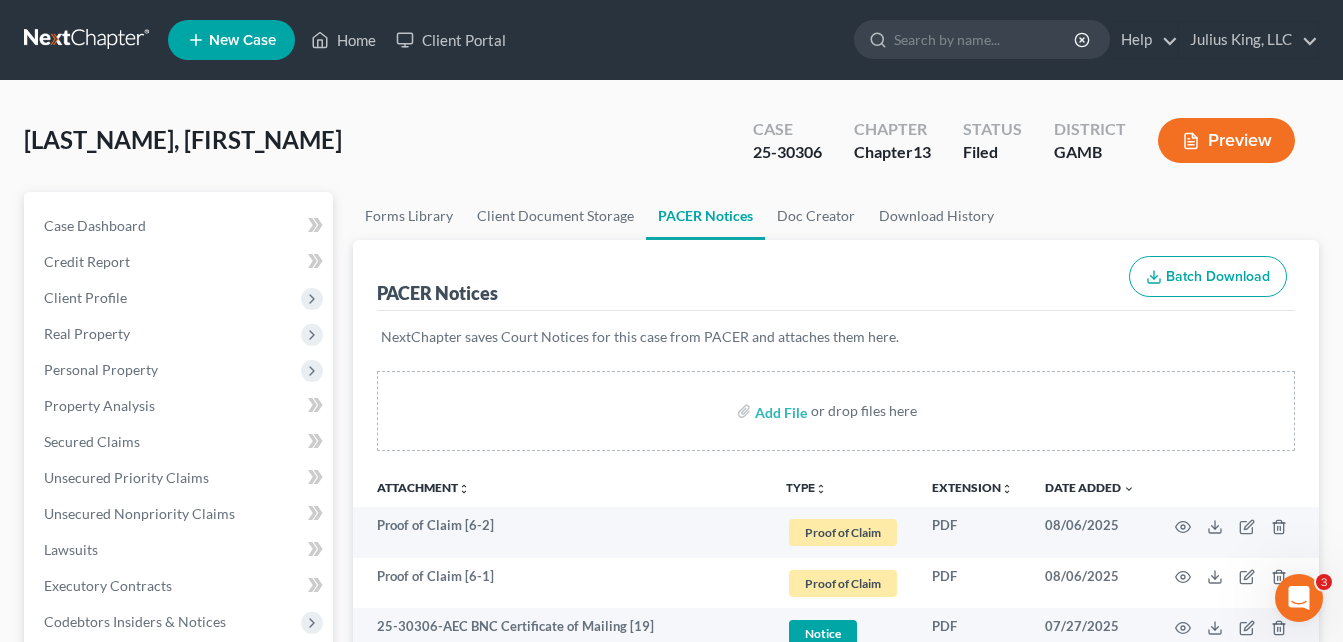 click on "[LAST], [FIRST] Upgraded Case [CASE_NUMBER] Chapter Chapter  13 Status Filed District GAMB Preview" at bounding box center (671, 148) 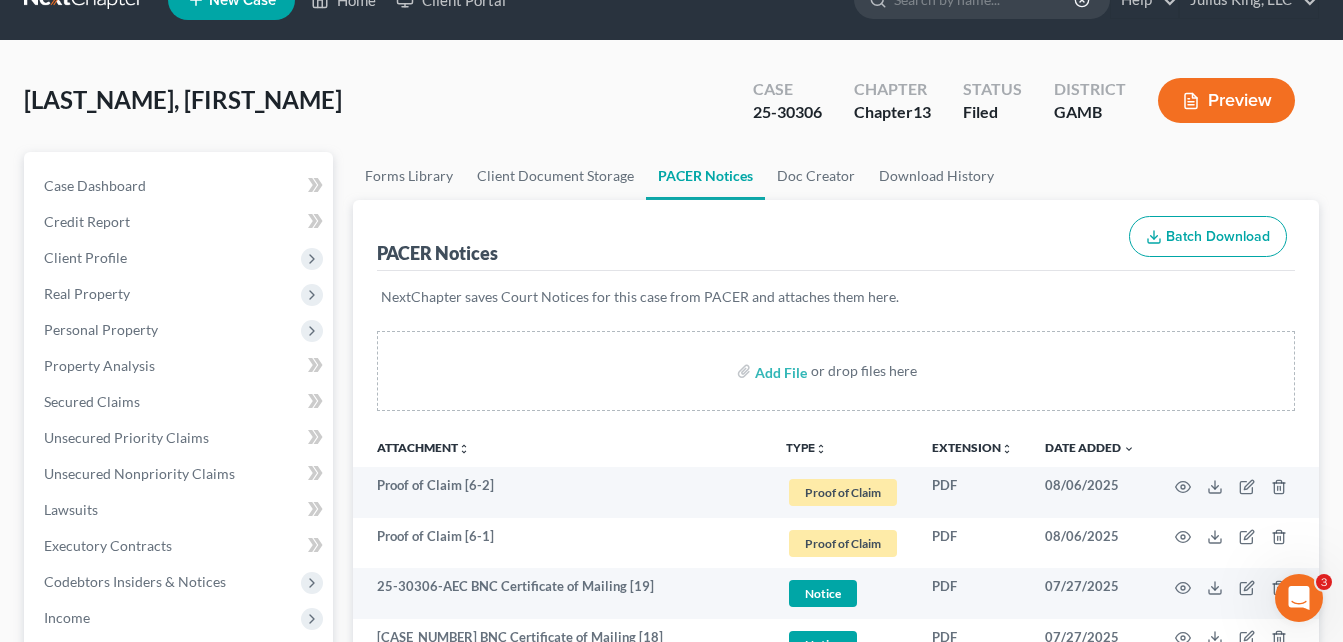 scroll, scrollTop: 0, scrollLeft: 0, axis: both 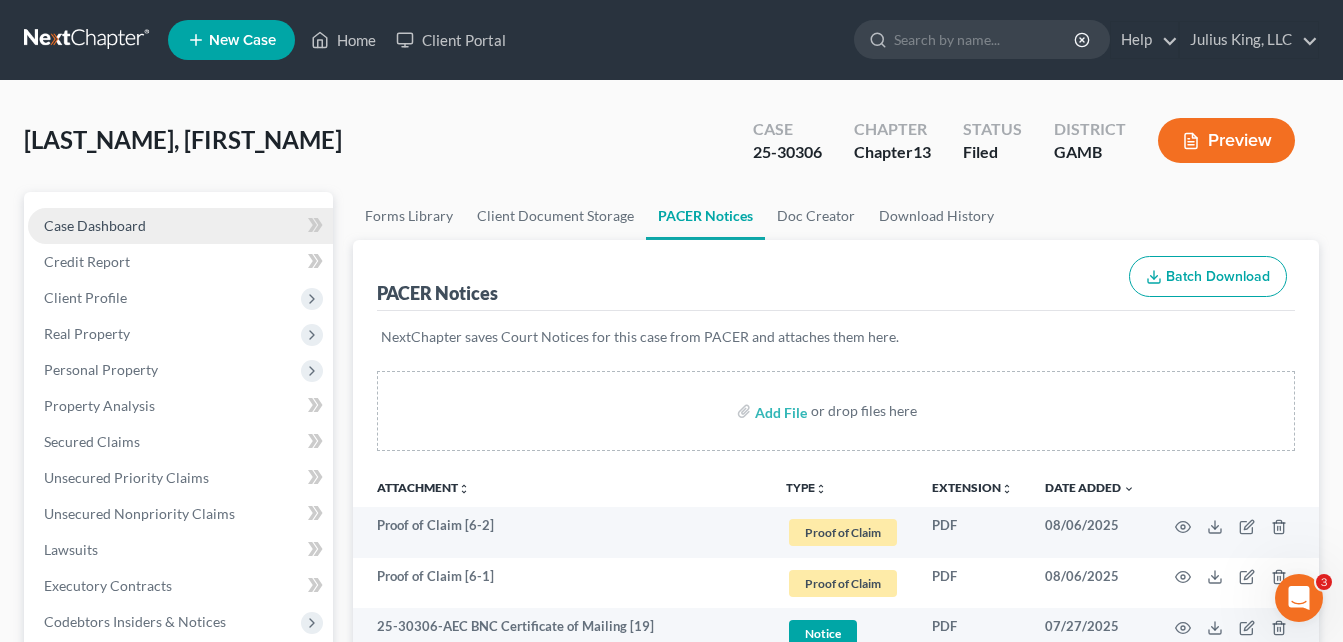 drag, startPoint x: 124, startPoint y: 218, endPoint x: 94, endPoint y: 217, distance: 30.016663 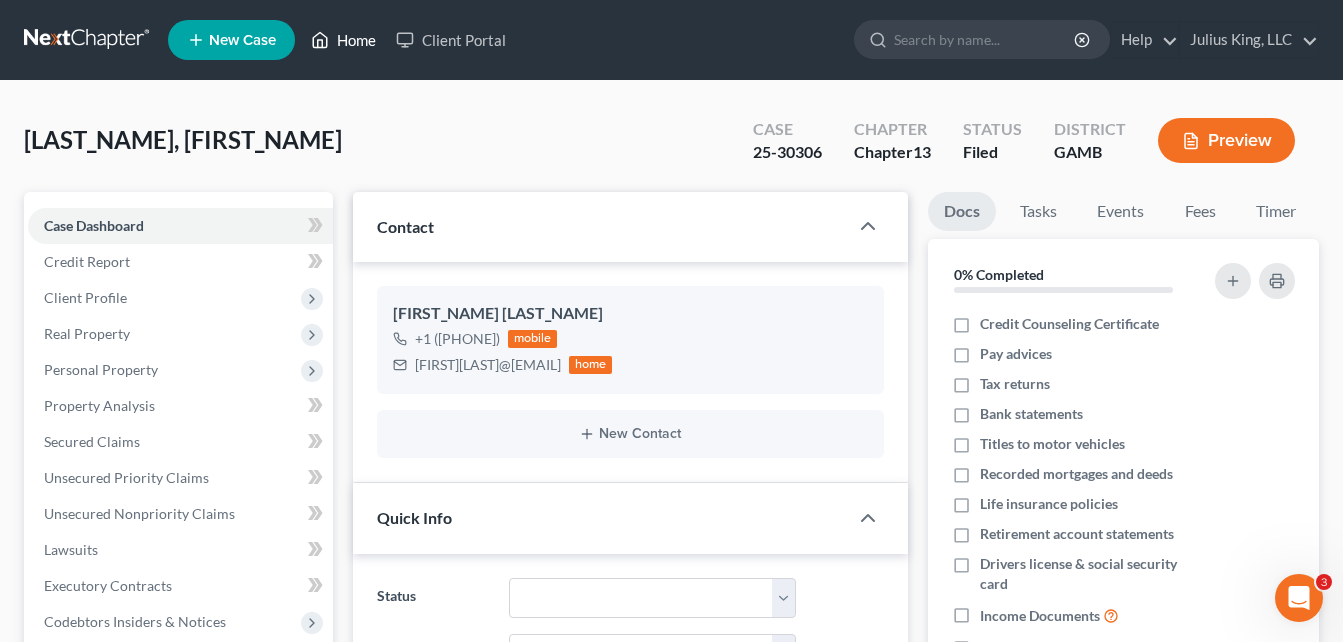 click on "Home" at bounding box center (343, 40) 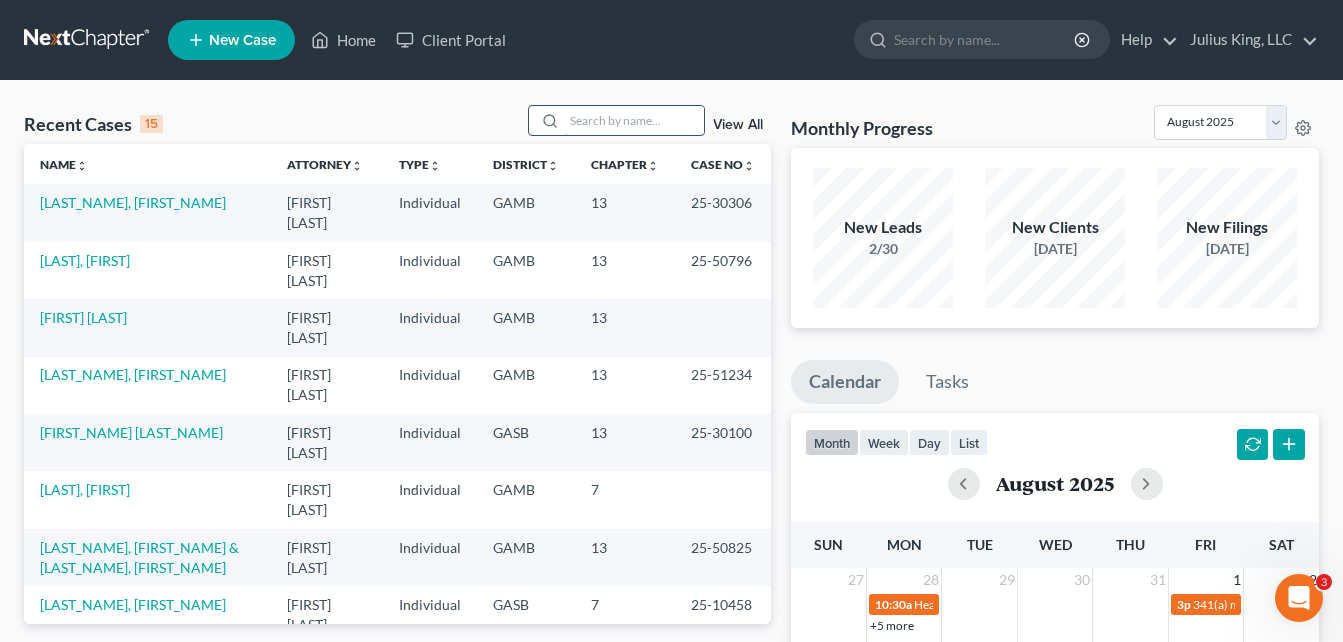 click at bounding box center [634, 120] 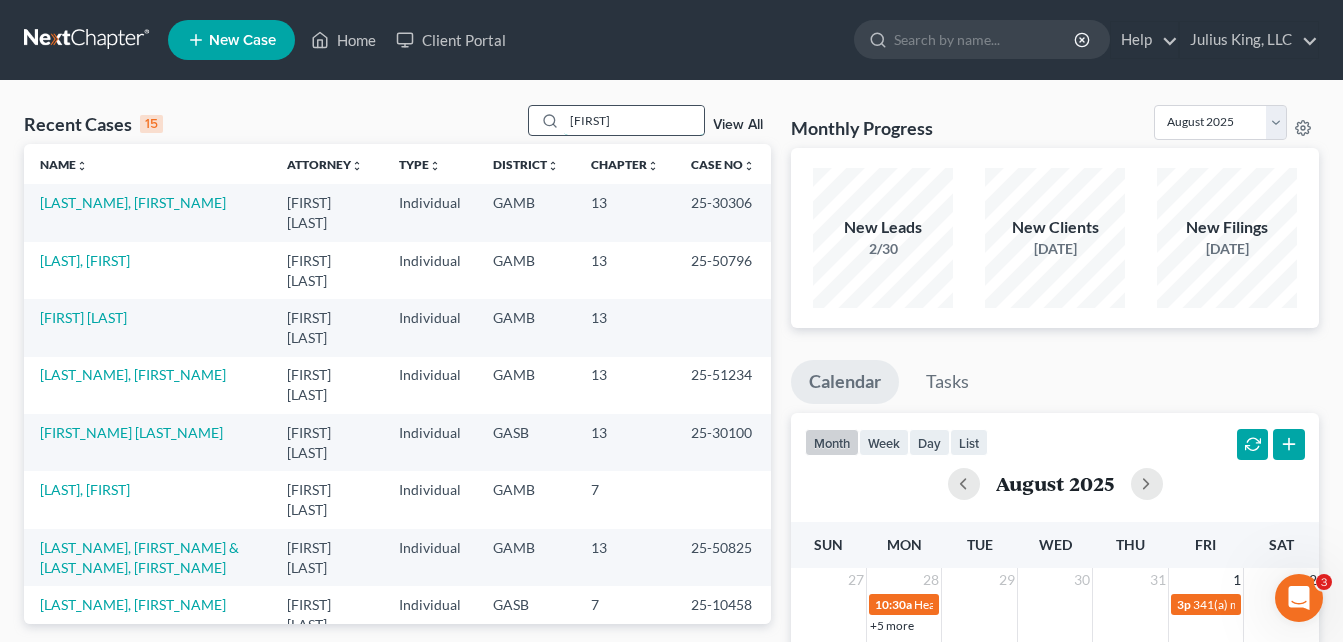 type on "[FIRST]" 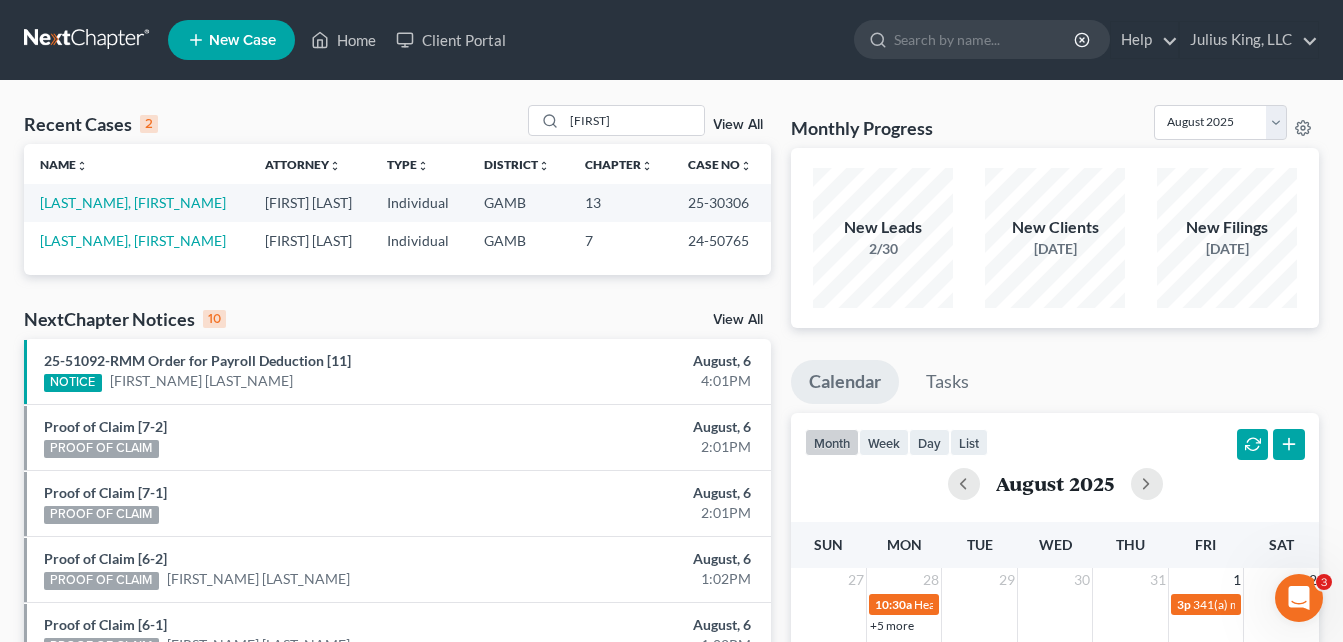 drag, startPoint x: 767, startPoint y: 92, endPoint x: 4, endPoint y: 234, distance: 776.10114 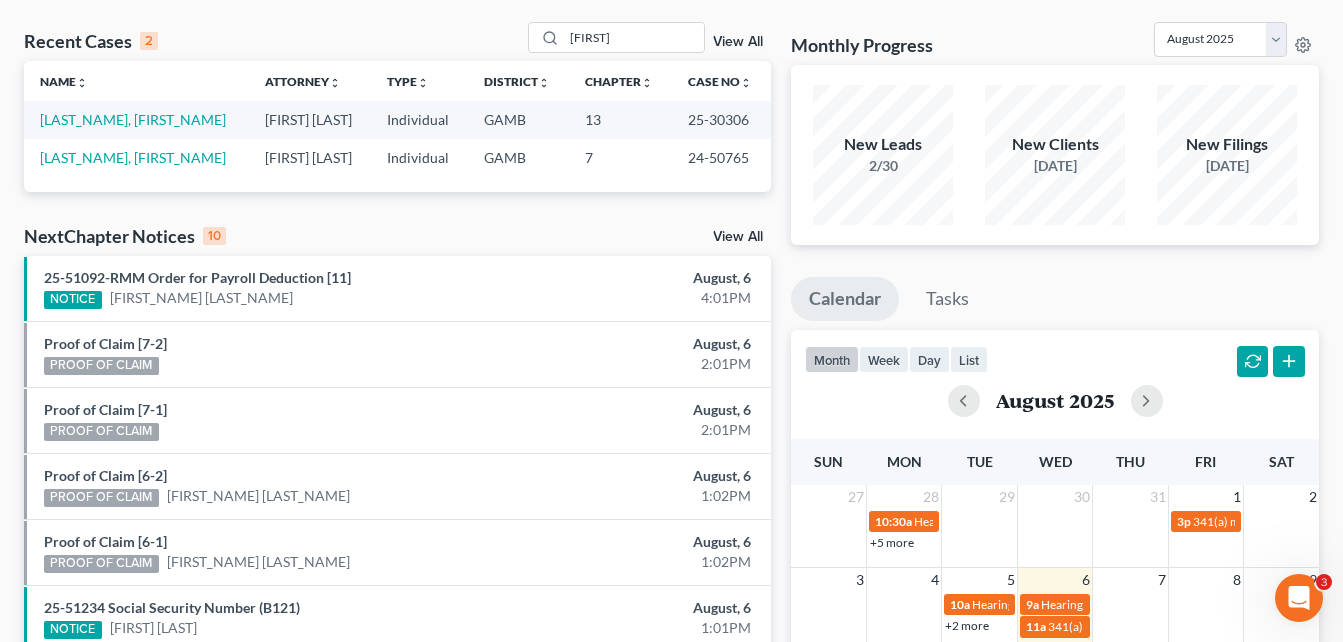 scroll, scrollTop: 120, scrollLeft: 0, axis: vertical 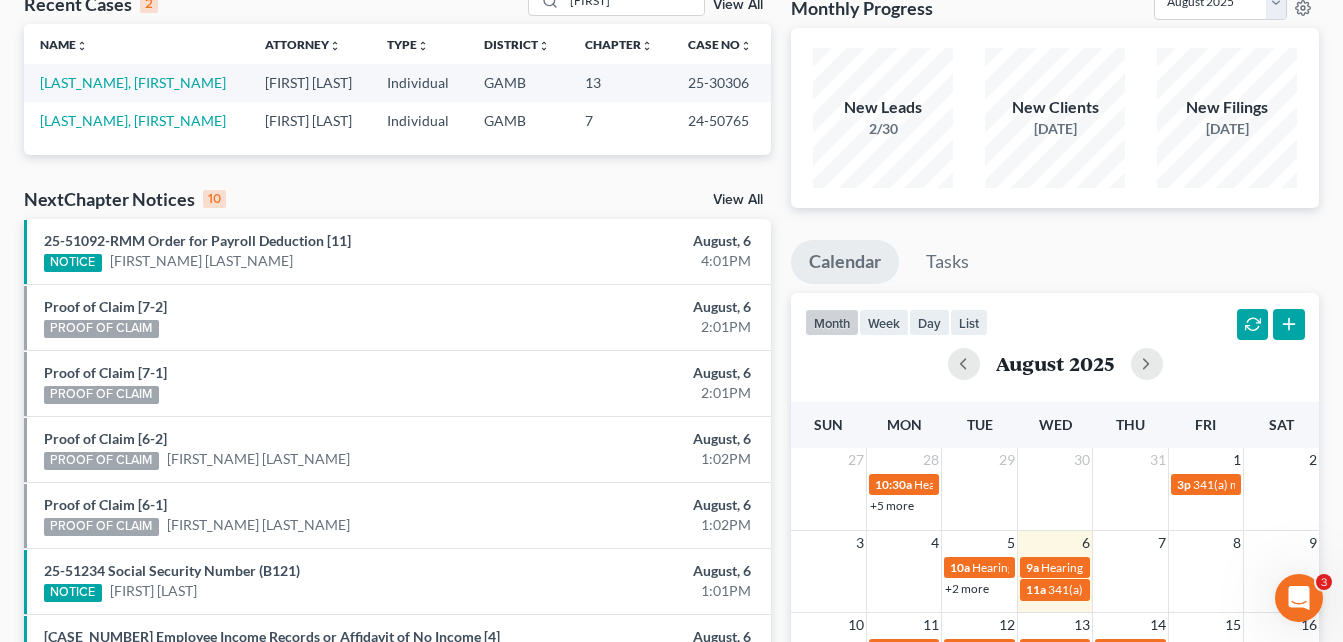 click on "Recent Cases 2         TERRANCE View All
Name
unfold_more
expand_more
expand_less
Attorney
unfold_more
expand_more
expand_less
Type
unfold_more
expand_more
expand_less
District
unfold_more
expand_more
expand_less
Chapter
unfold_more
expand_more
expand_less
Case No
unfold_more
expand_more
expand_less
Prefix
unfold_more
expand_more
expand_less
[LAST], [FIRST] [FIRST] [LAST] Individual GAMB 13 25-30306 [ASBELL], [FIRST] [LAST] Individual GAMB 7 24-50765
NextChapter Notices 10 View All
25-51092-RMM Order for Payroll Deduction [11] NOTICE [FIRST] [LAST] August, 6 4:01PM Proof of Claim [7-2] PROOF OF CLAIM August, 6 2:01PM Proof of Claim [7-1] PROOF OF CLAIM August, 6 2:01PM Proof of Claim [6-2] PROOF OF CLAIM [FIRST] [LAST] August, 6 1:02PM Proof of Claim [6-1] PROOF OF CLAIM [FIRST] [LAST] August, 6 1:02PM 25-51234 Social Security Number (B121) NOTICE [FIRST] [LAST] August, 6" at bounding box center (671, 480) 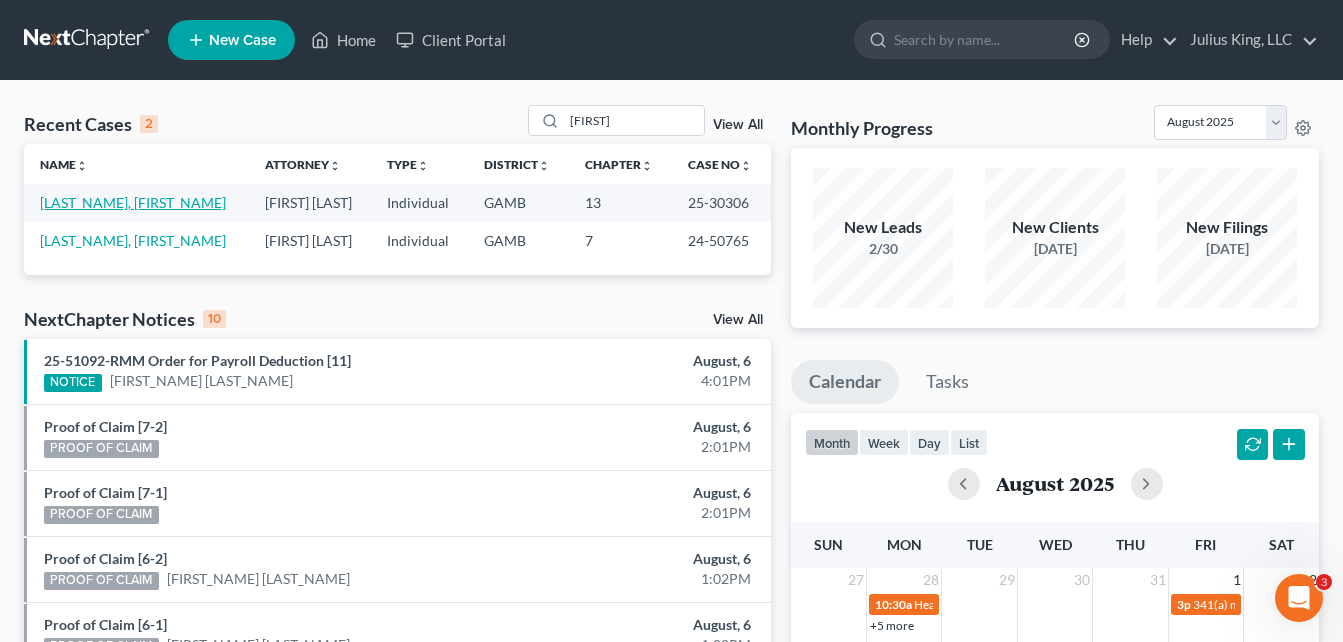 click on "[LAST_NAME], [FIRST_NAME]" at bounding box center [133, 202] 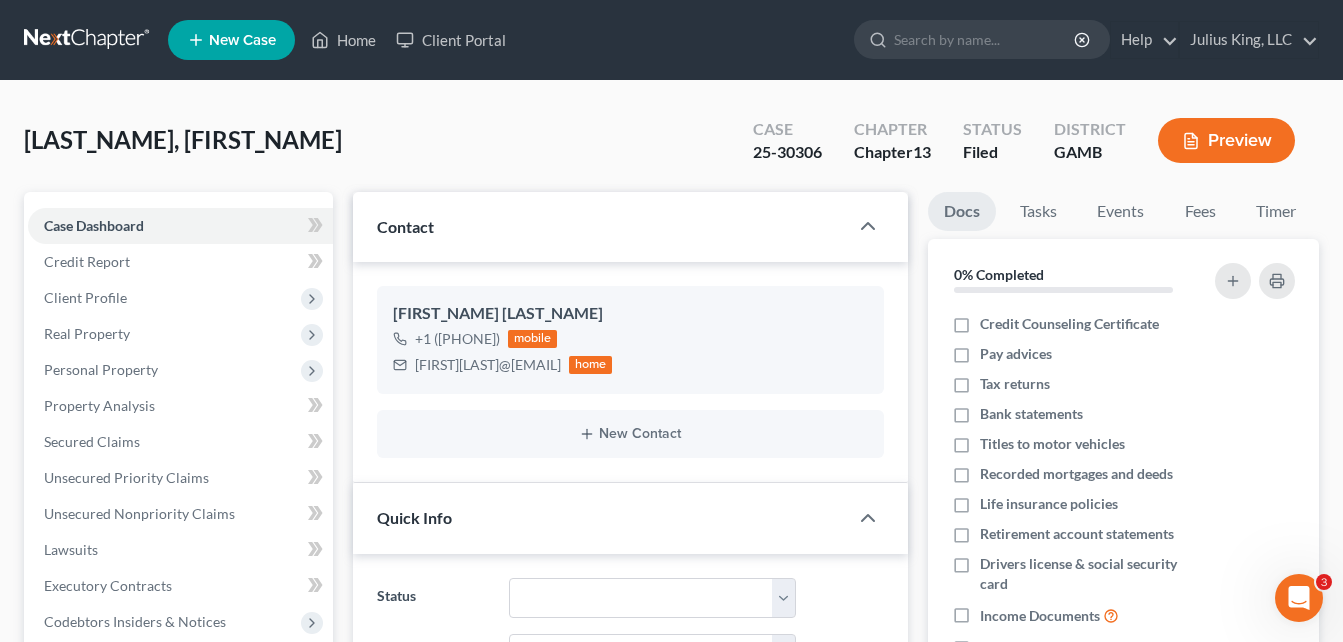 click on "[LAST], [FIRST] Upgraded Case [CASE_NUMBER] Chapter Chapter  13 Status Filed District GAMB Preview" at bounding box center (671, 148) 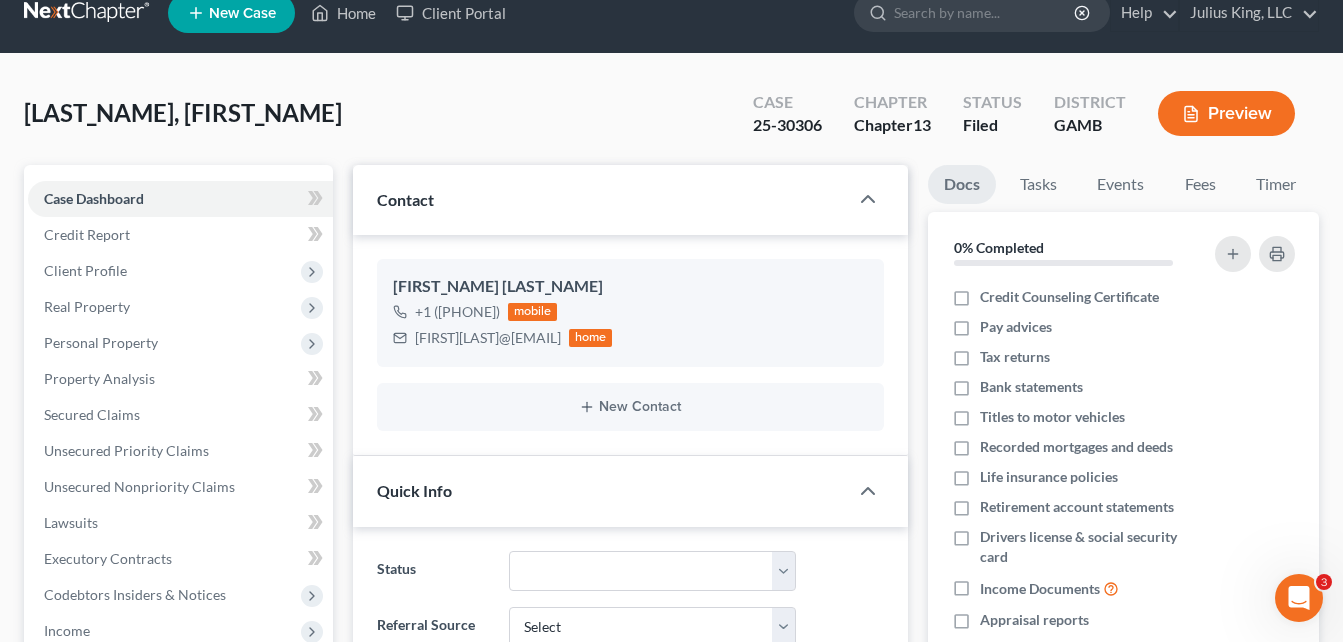 scroll, scrollTop: 0, scrollLeft: 0, axis: both 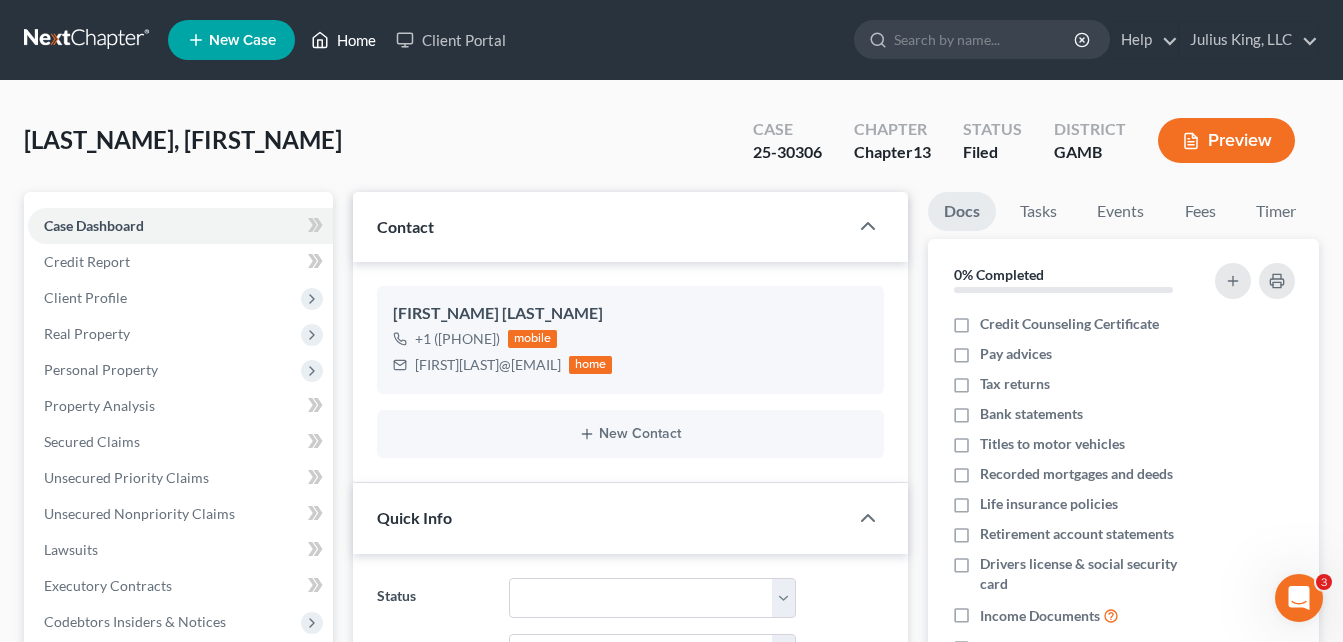 click on "Home" at bounding box center [343, 40] 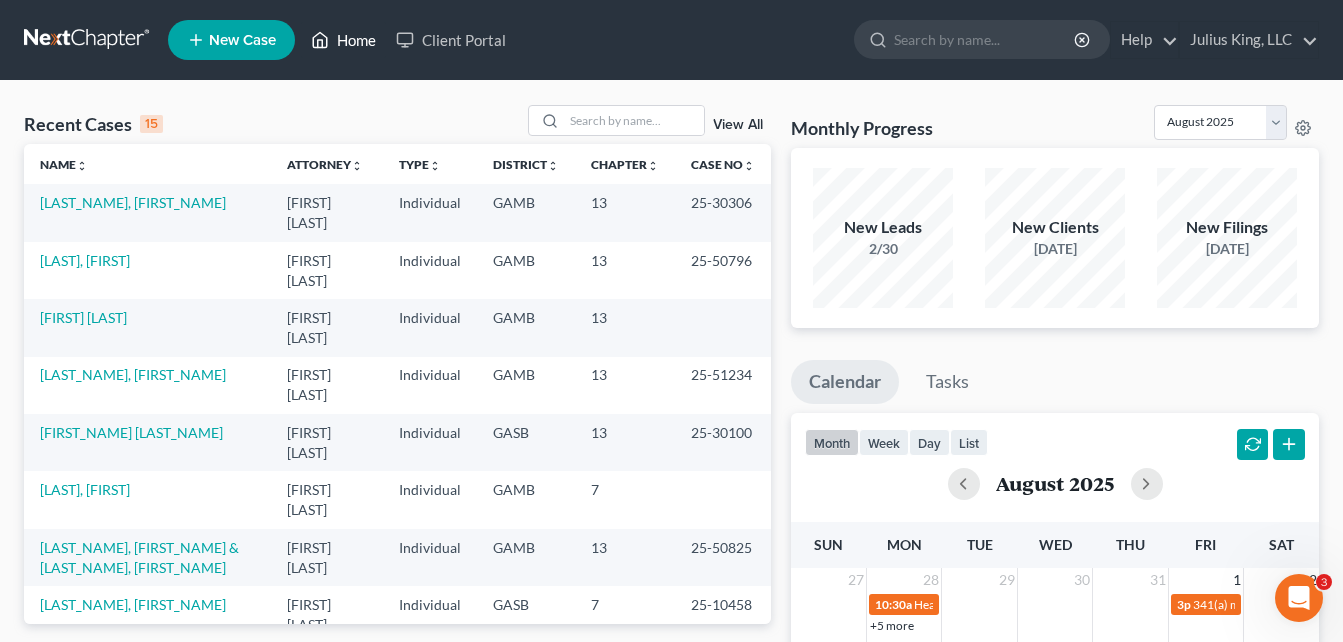 scroll, scrollTop: 40, scrollLeft: 0, axis: vertical 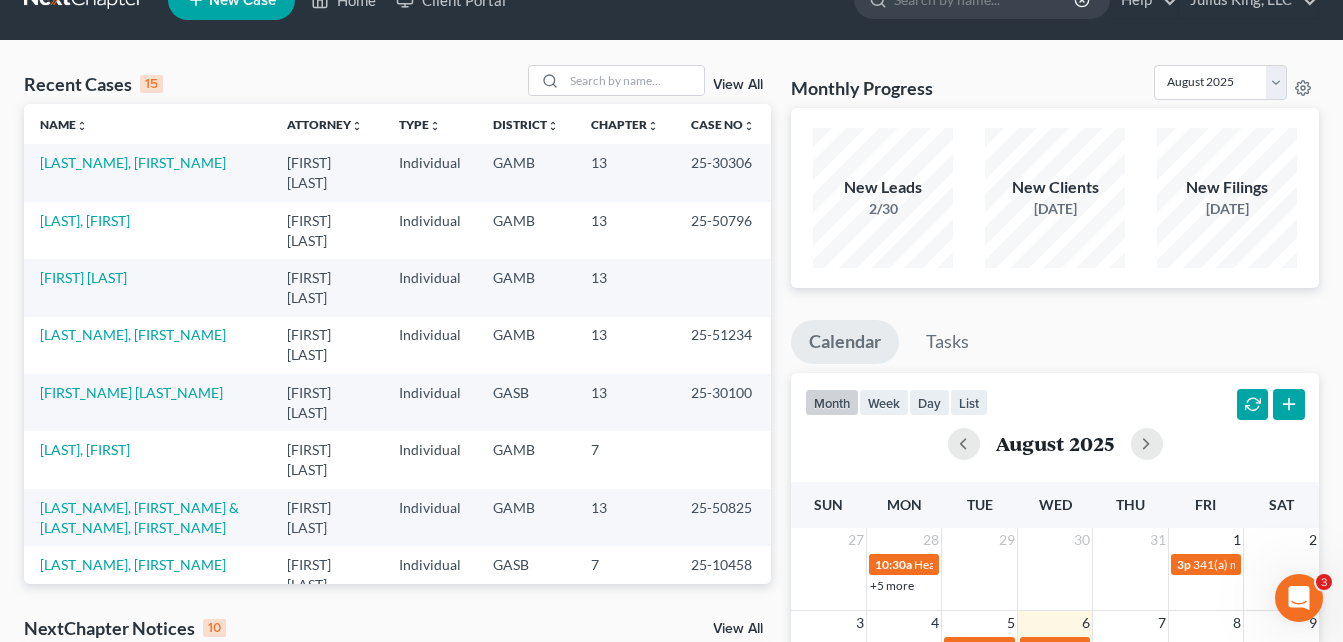 click on "Recent Cases 15         View All" at bounding box center [397, 84] 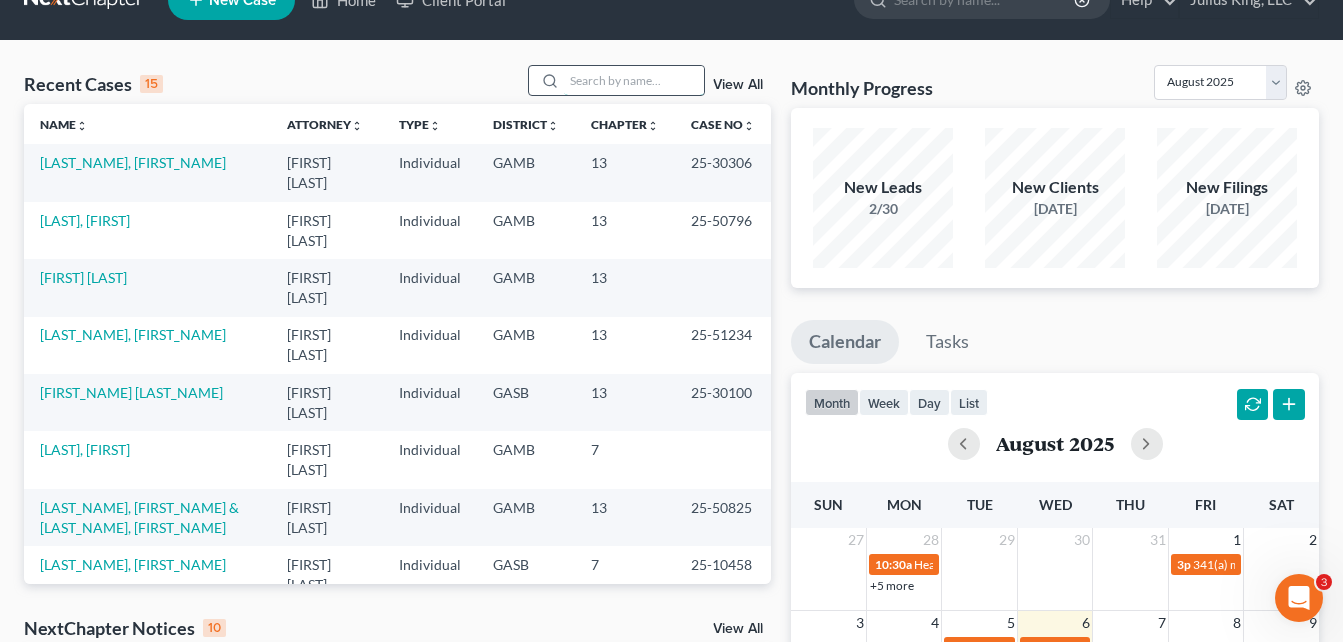 drag, startPoint x: 657, startPoint y: 77, endPoint x: 618, endPoint y: 83, distance: 39.45884 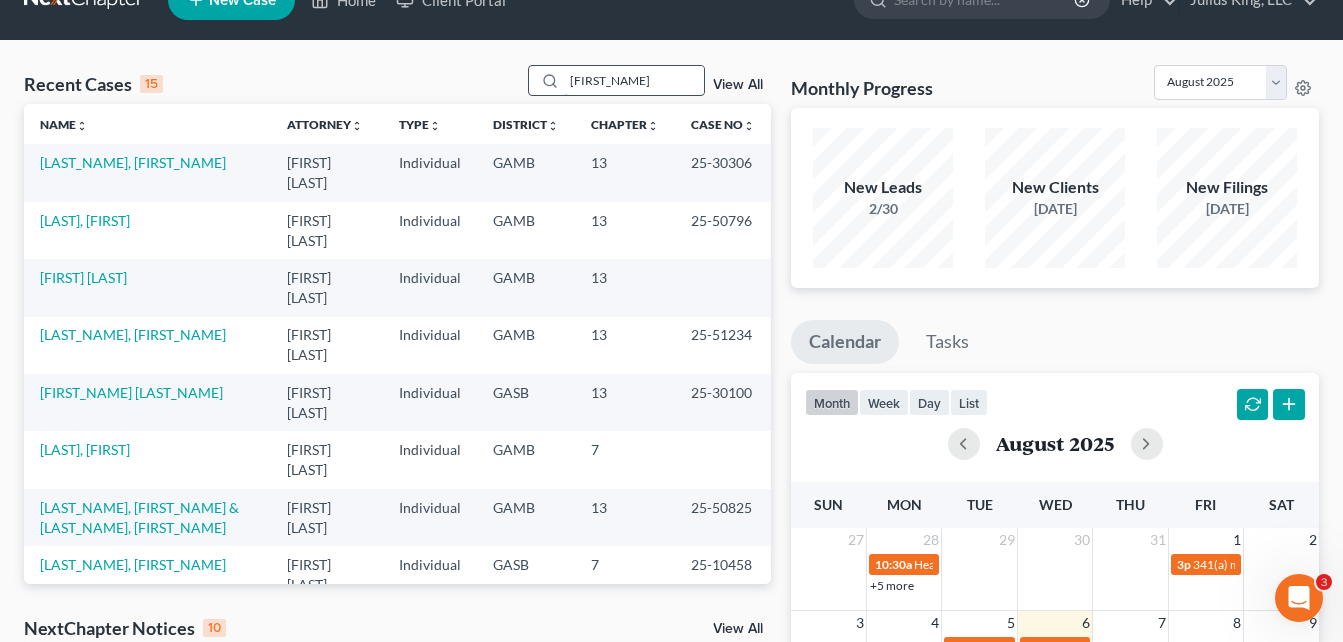 type on "[FIRST_NAME]" 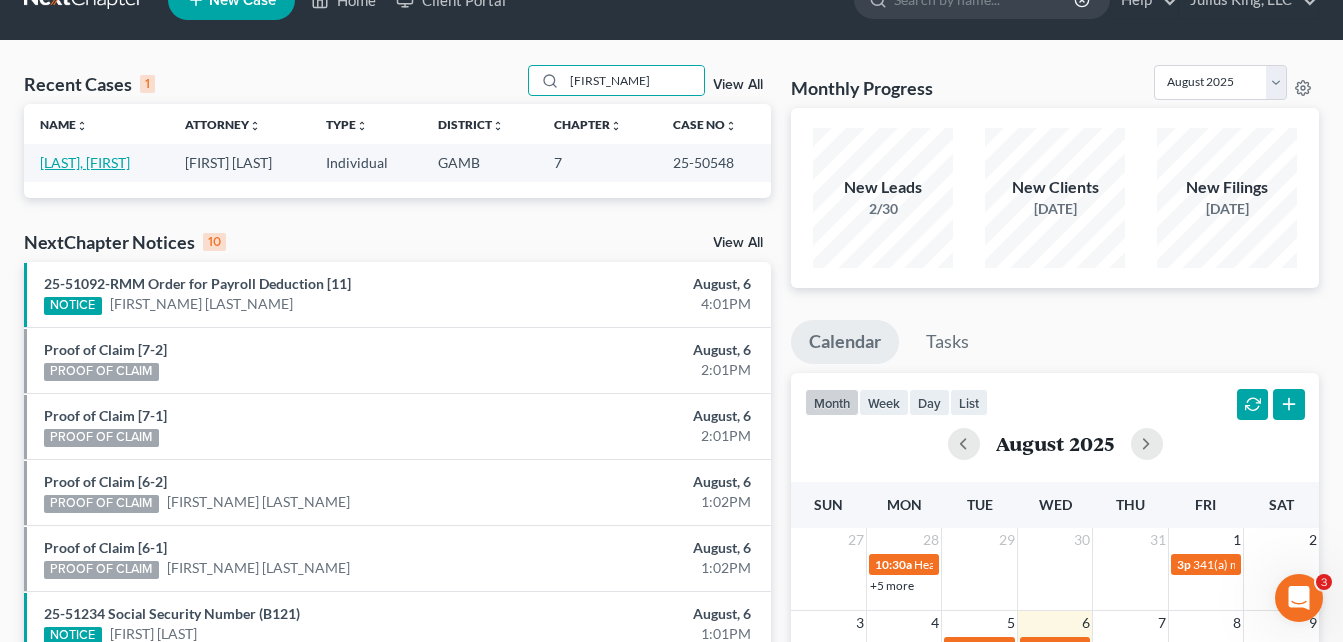 click on "[LAST], [FIRST]" at bounding box center (85, 162) 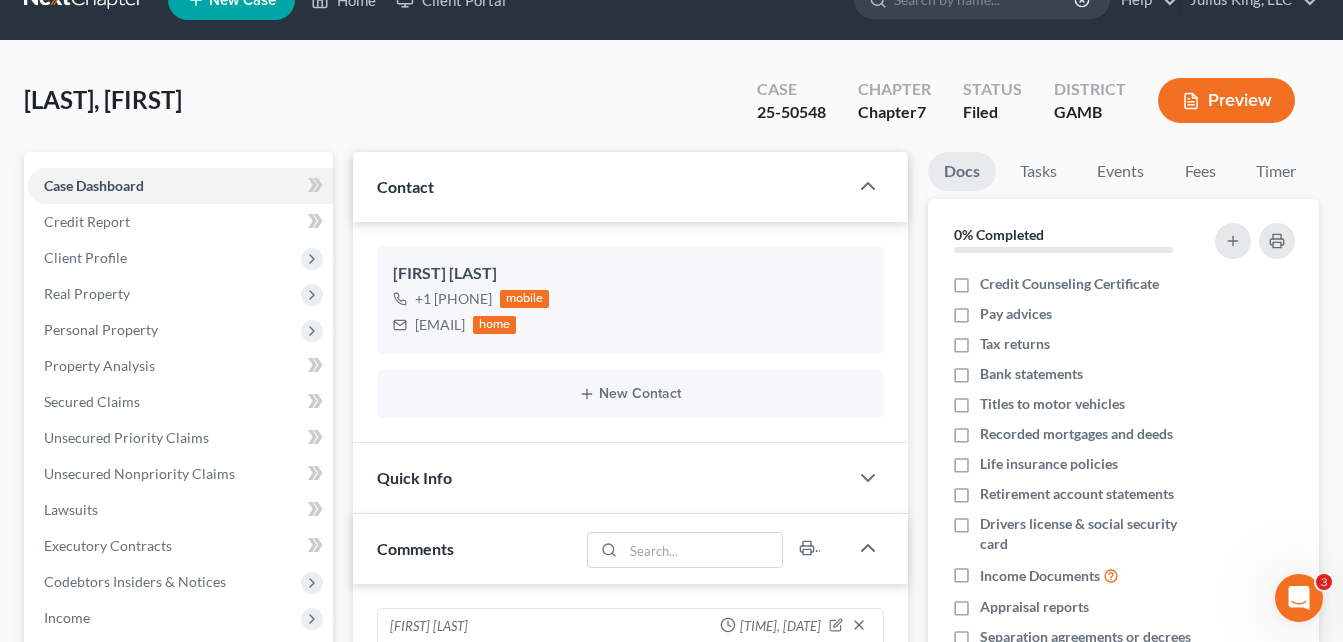 scroll, scrollTop: 0, scrollLeft: 0, axis: both 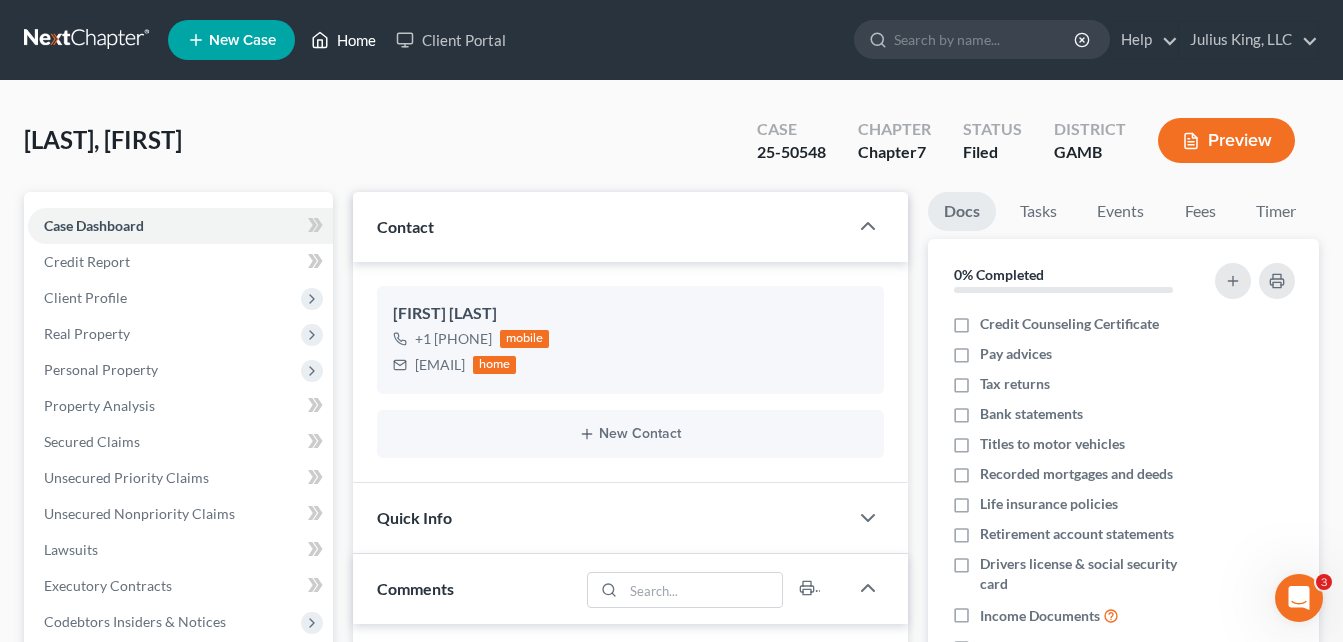 click on "Home" at bounding box center (343, 40) 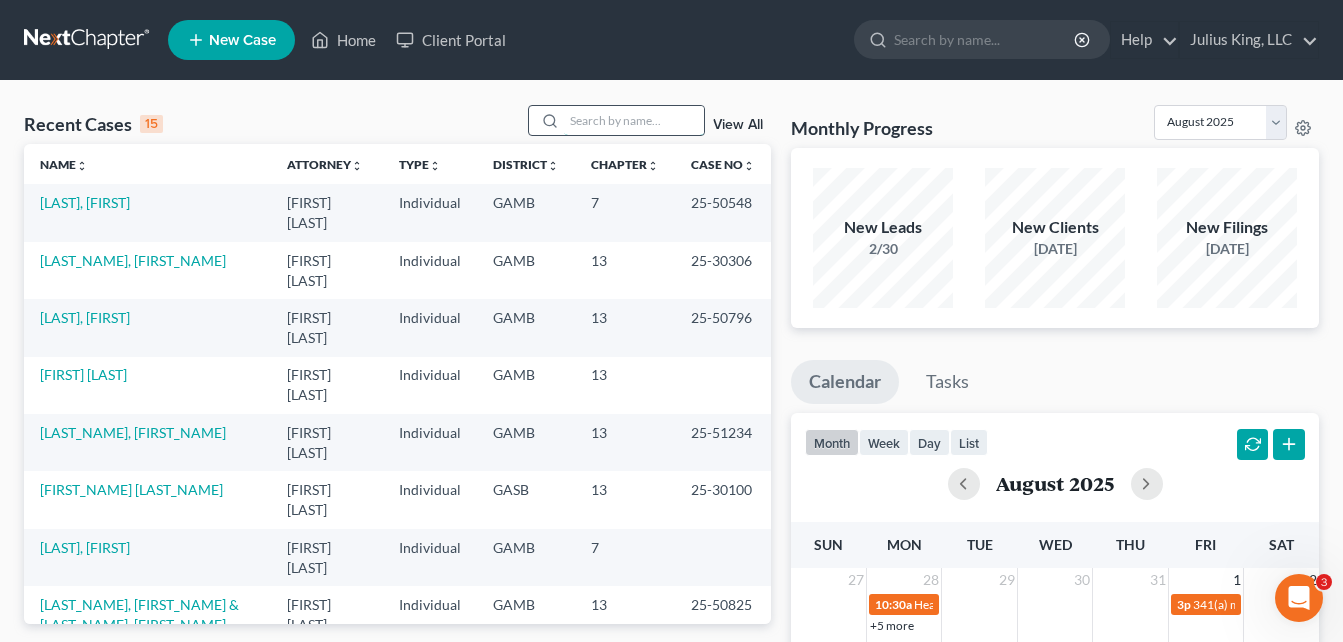 click at bounding box center (634, 120) 